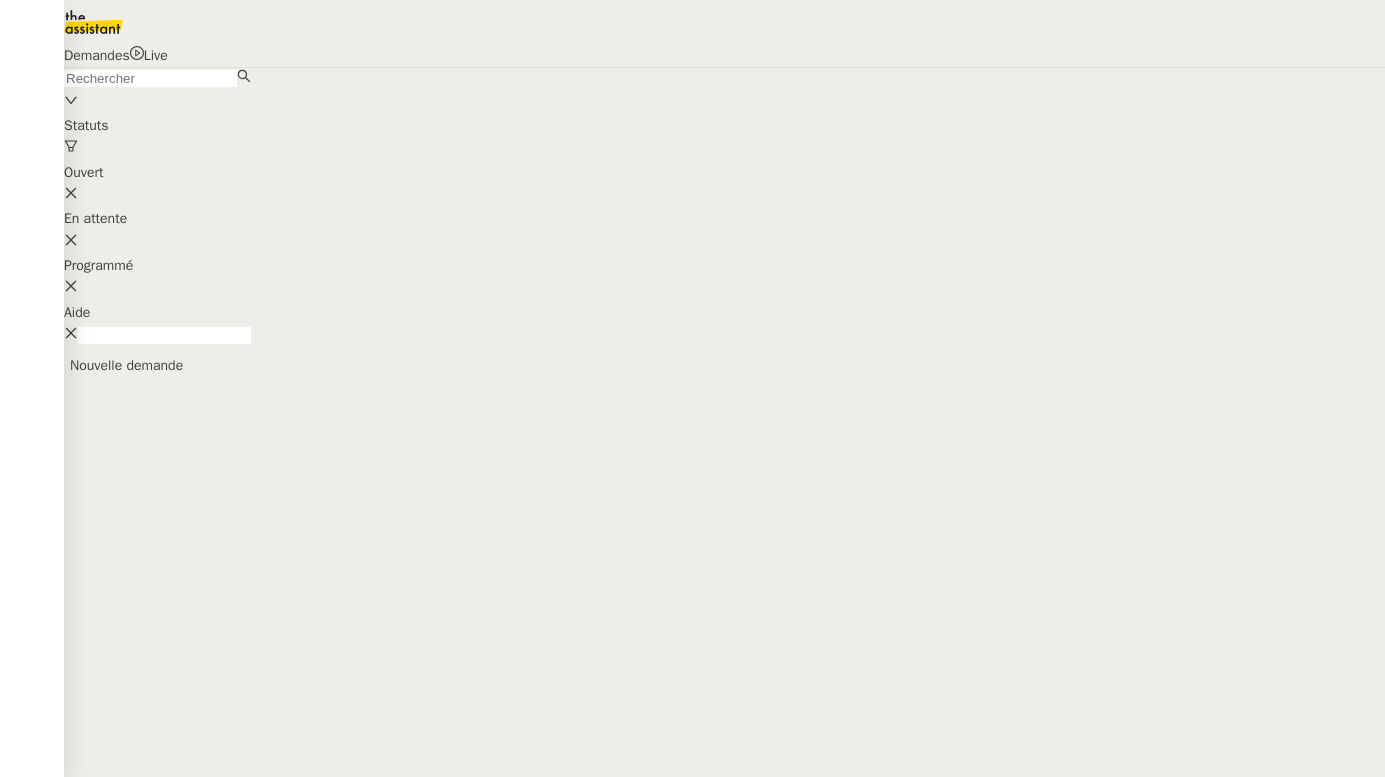 scroll, scrollTop: 0, scrollLeft: 0, axis: both 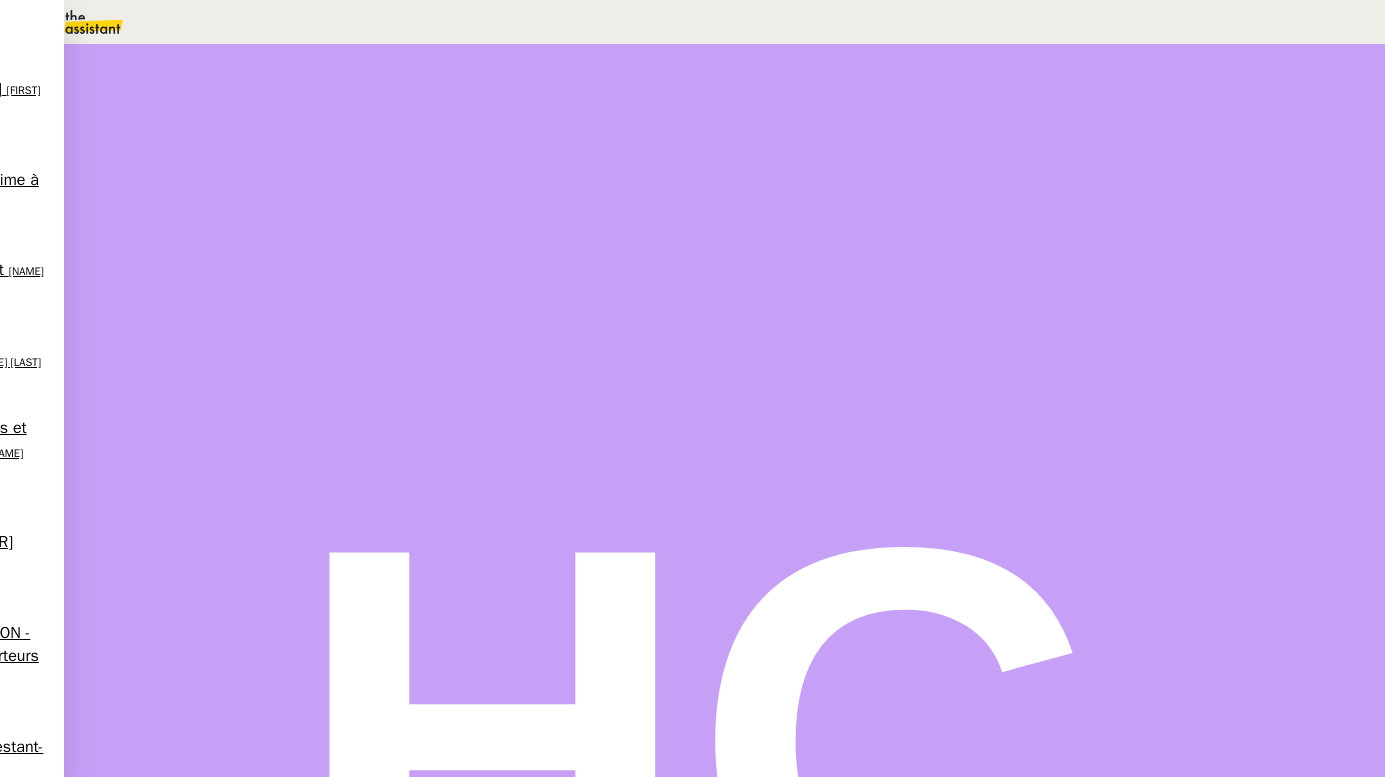 click at bounding box center [77, 22] 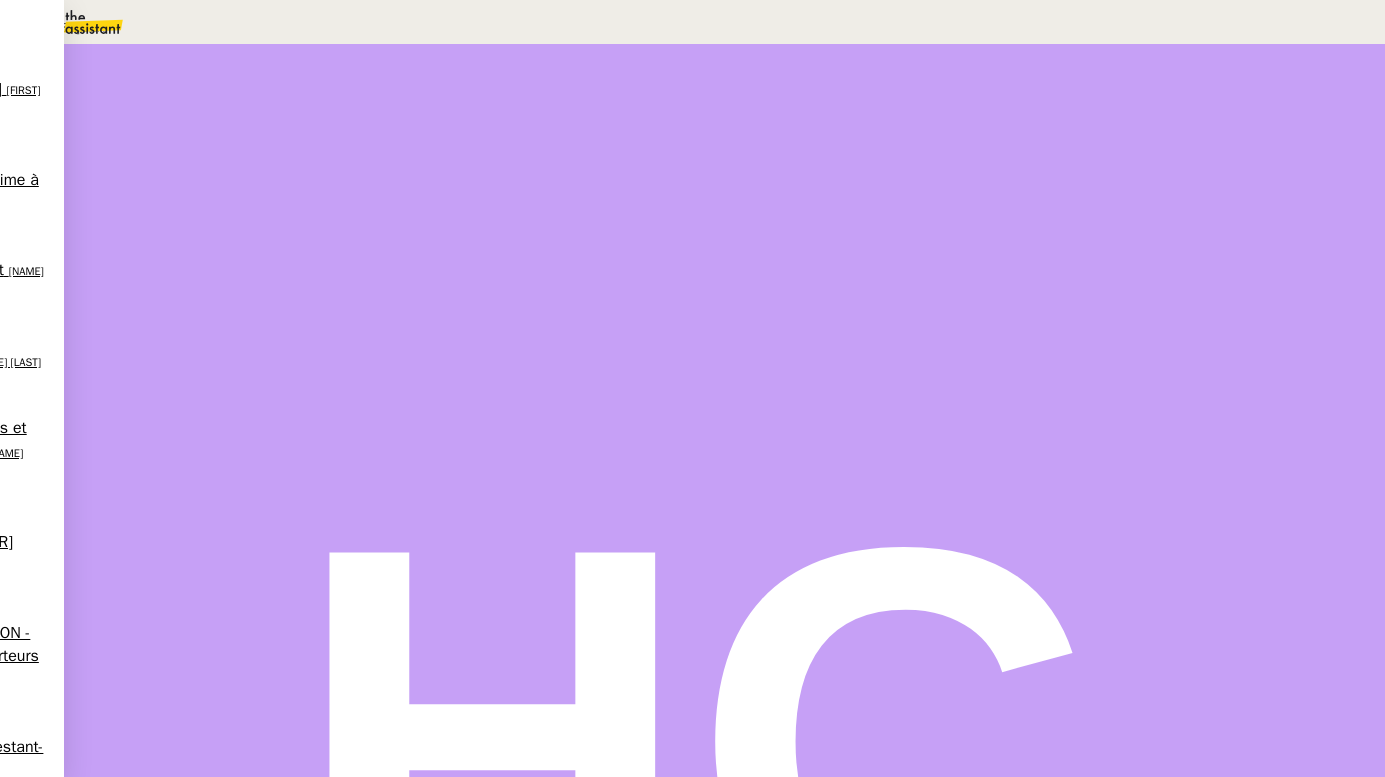 scroll, scrollTop: 496, scrollLeft: 0, axis: vertical 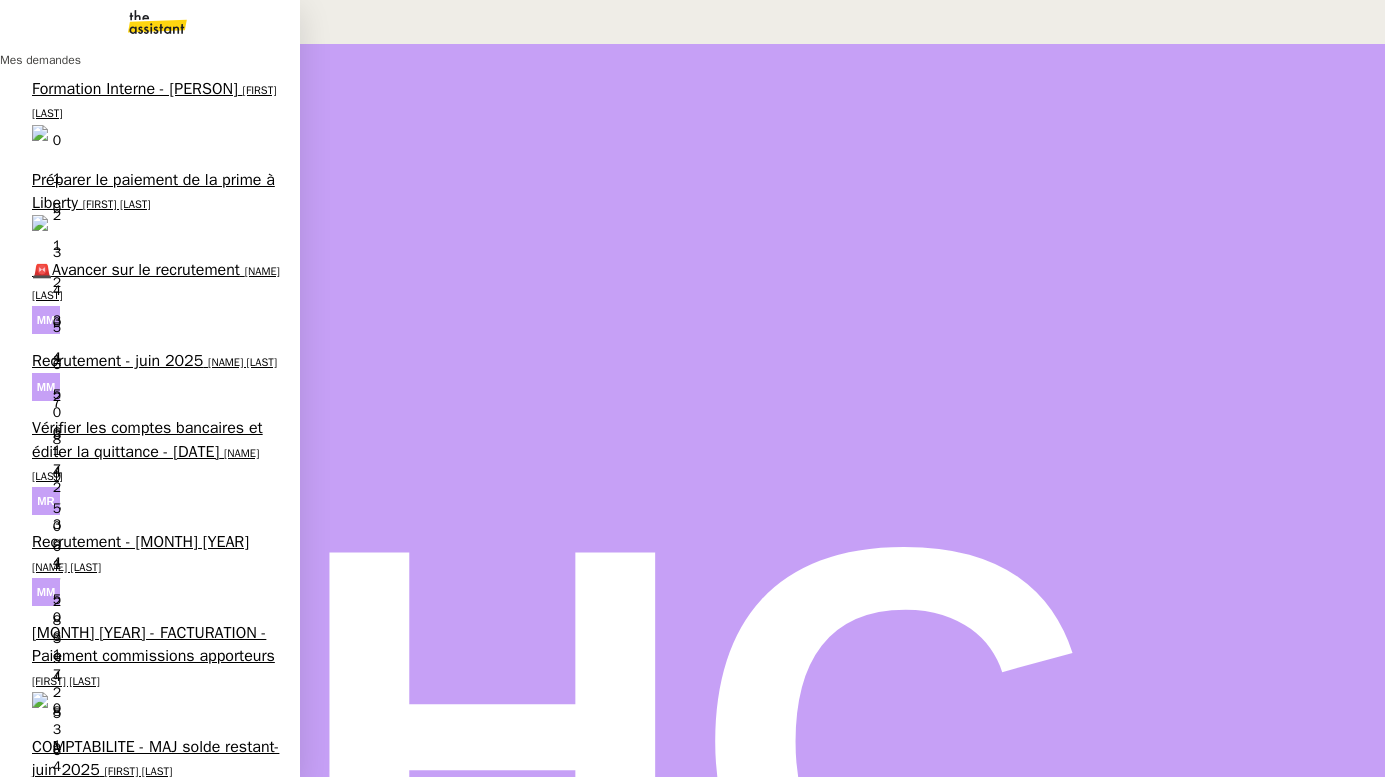 click on "Tri de la boite mail PERSO - 27 juin 2025" at bounding box center (155, 849) 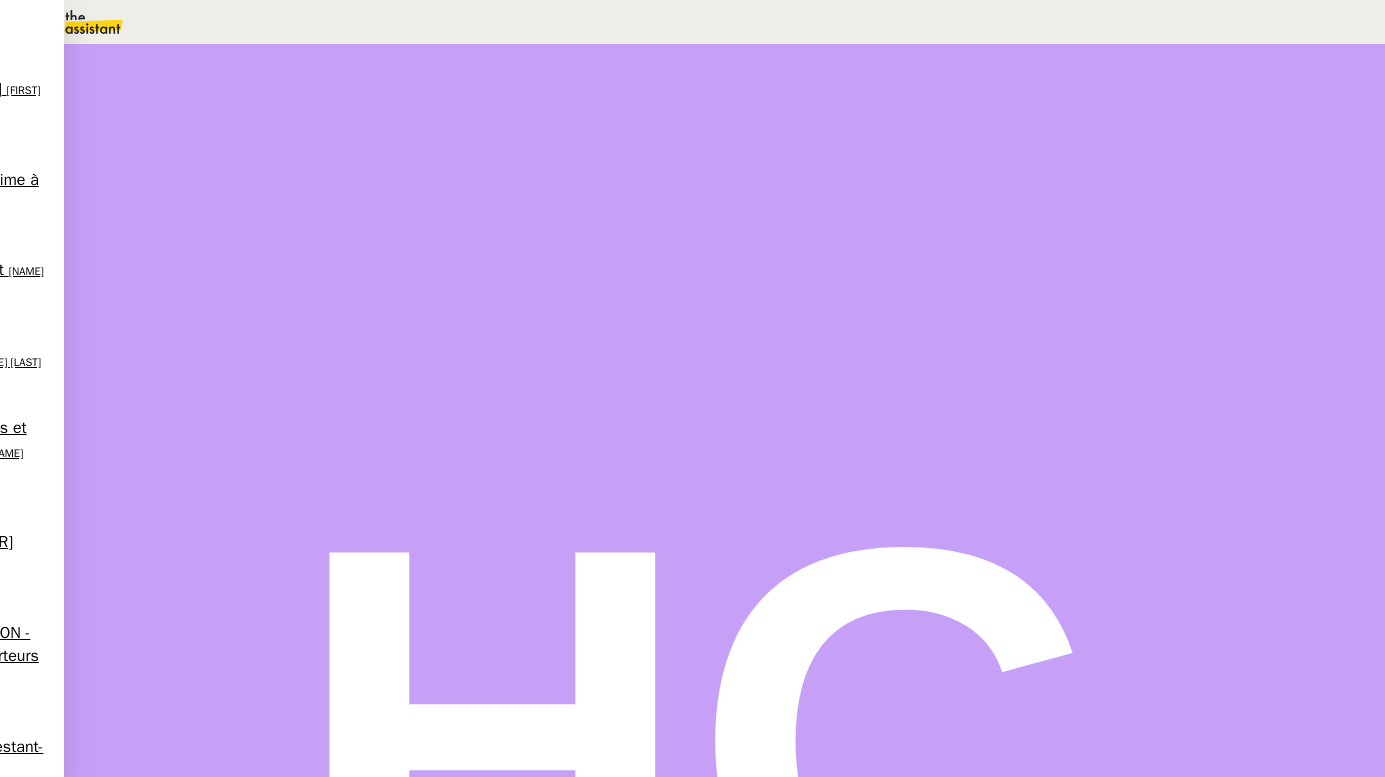 click on "CTA - Tri boite mail PERSO" at bounding box center [147, 2327] 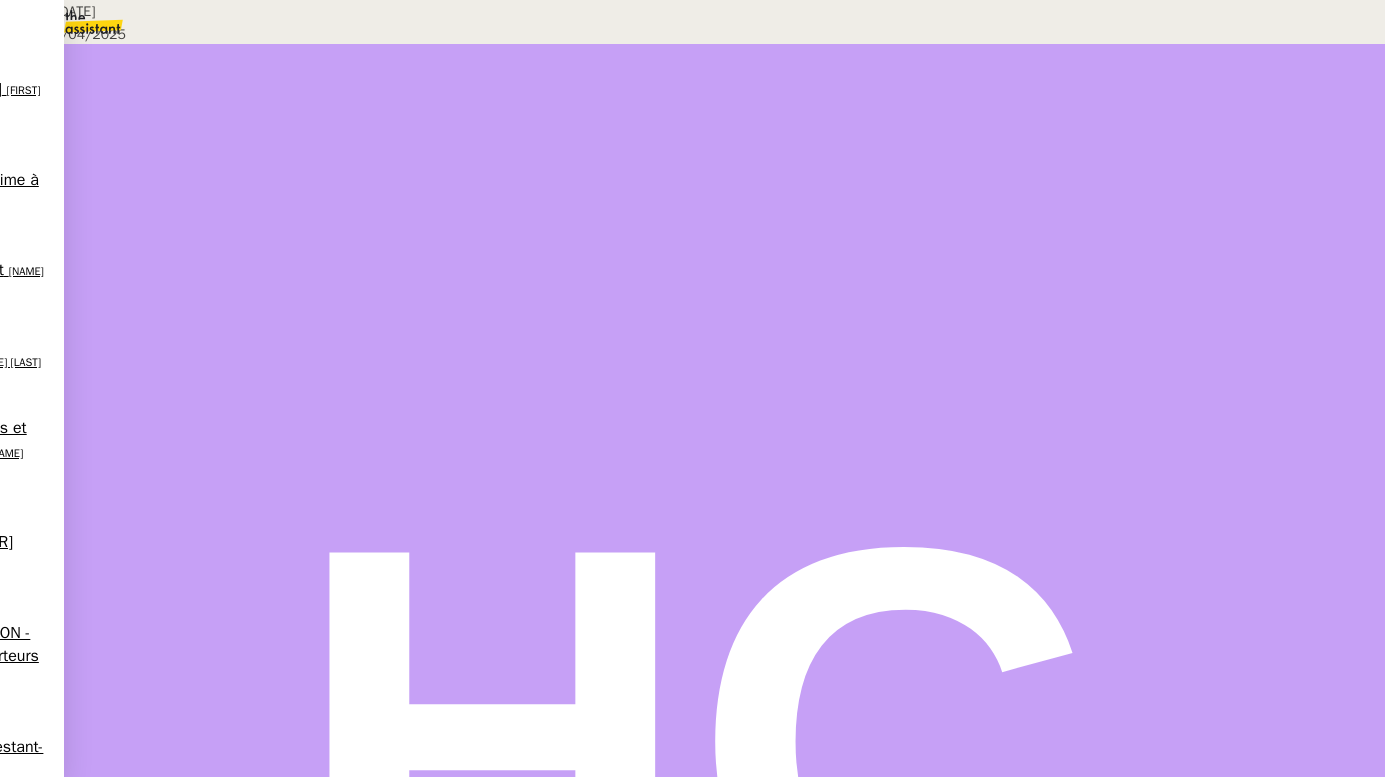 scroll, scrollTop: 419, scrollLeft: 0, axis: vertical 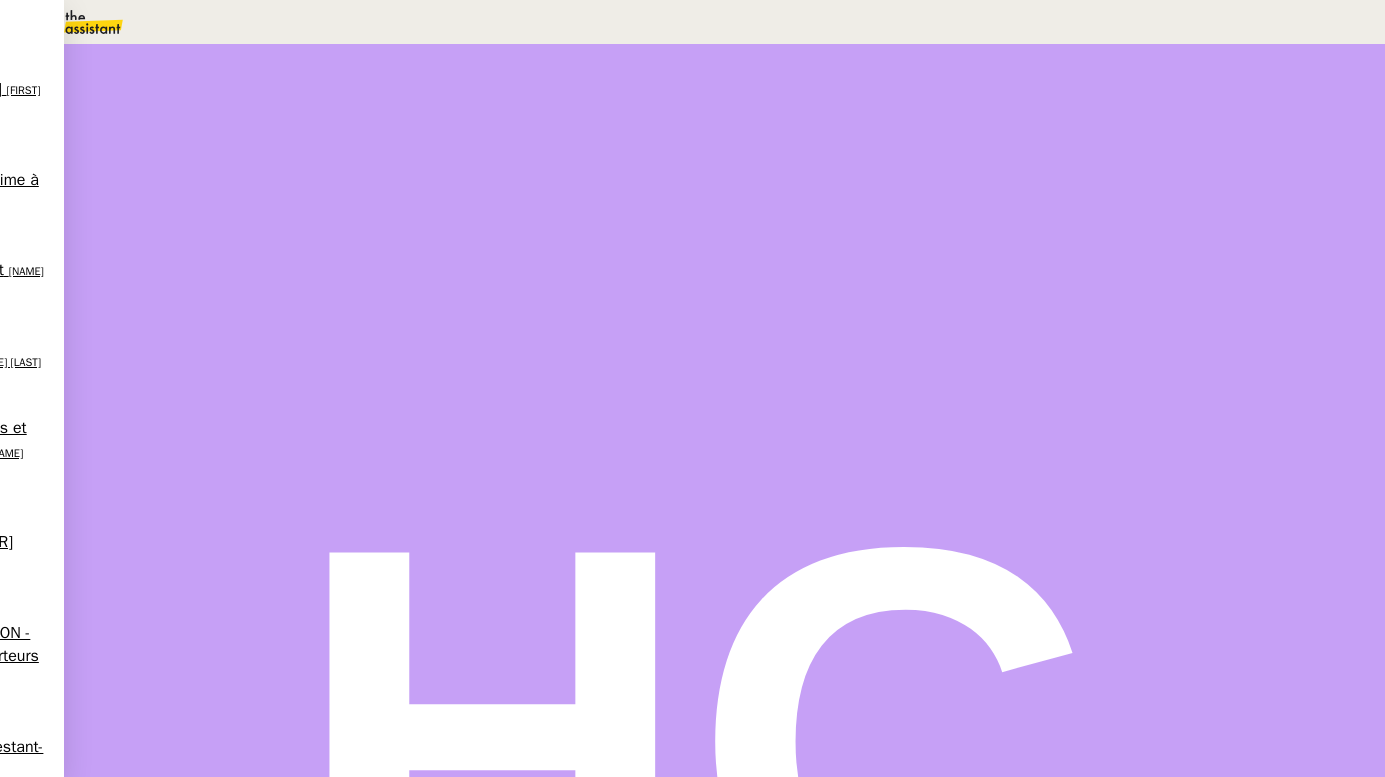 click on "Boite mail YAHOO" at bounding box center [97, 2397] 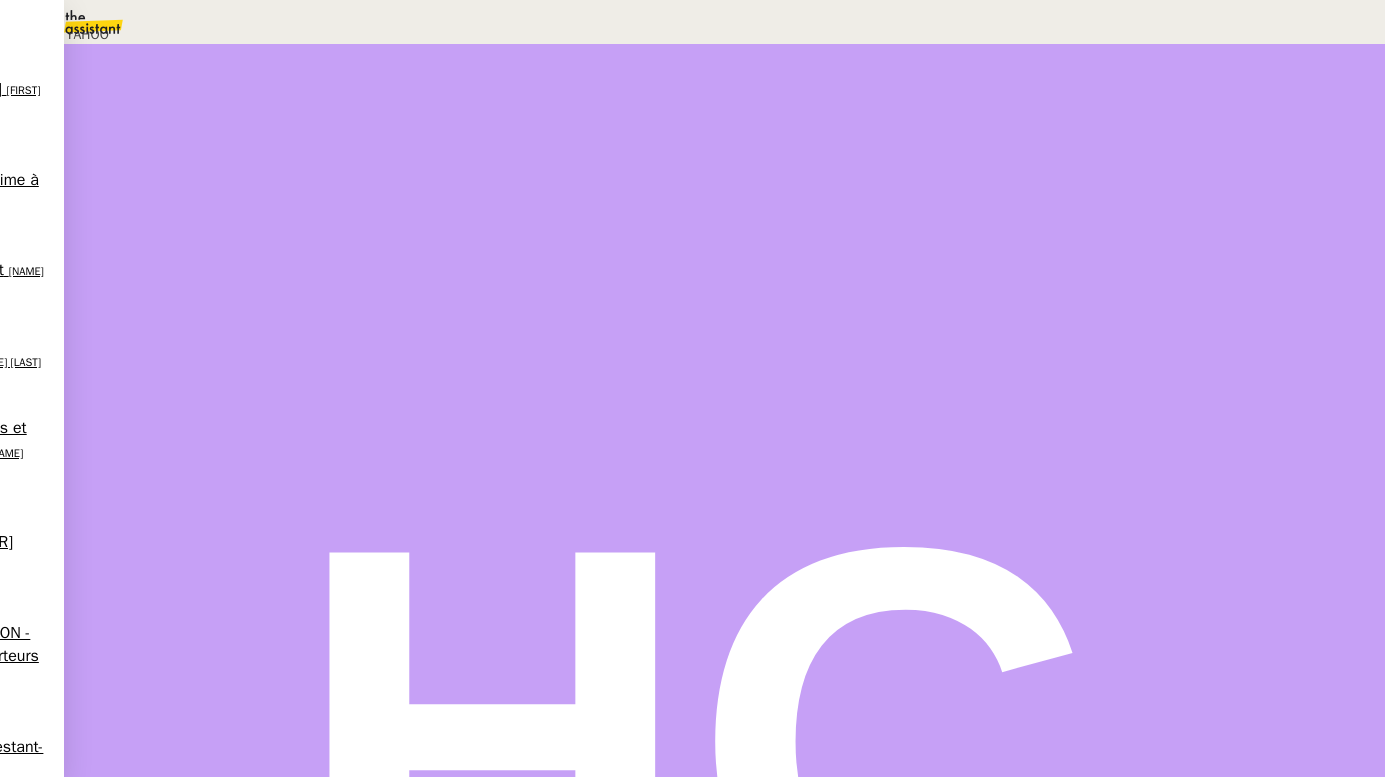 click on "Déverrouiller" at bounding box center (57, 98) 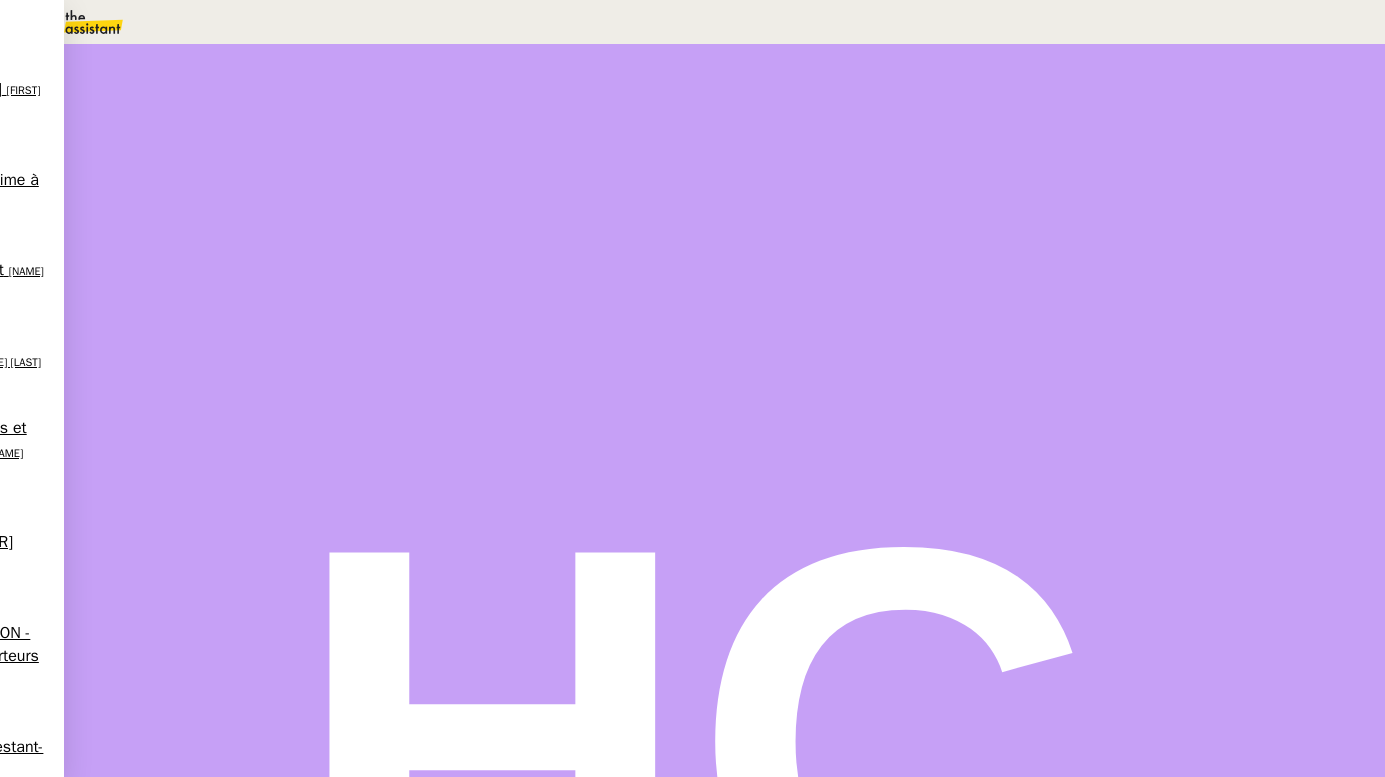 scroll, scrollTop: 167, scrollLeft: 0, axis: vertical 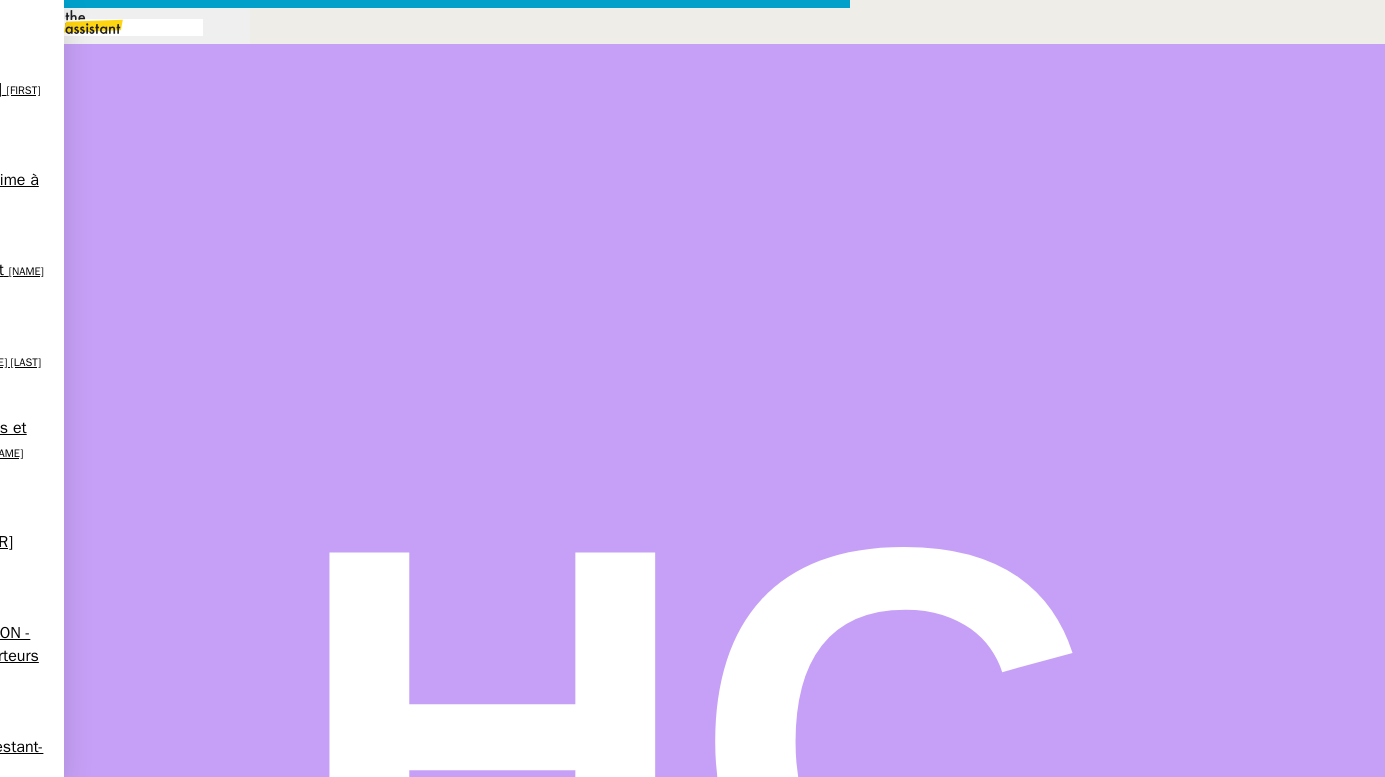 click at bounding box center (425, 837) 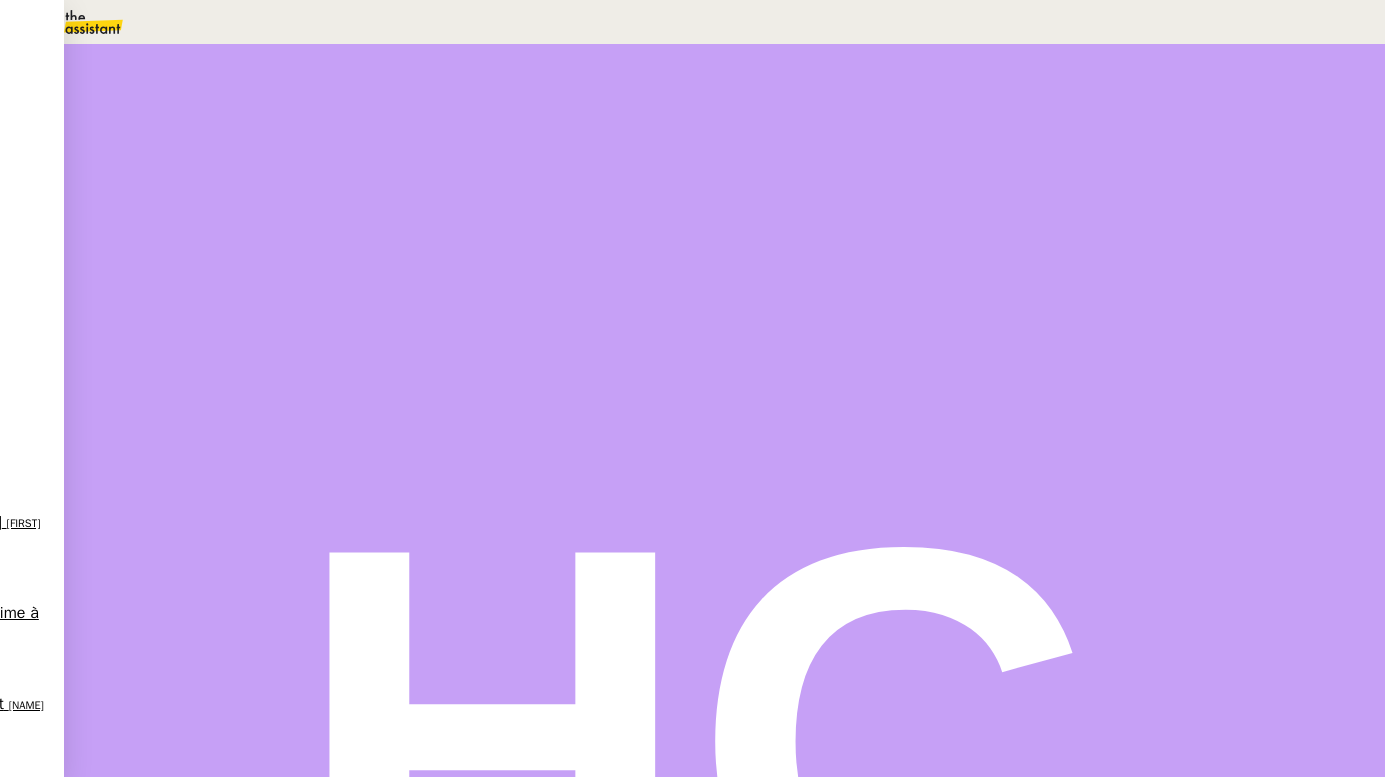 scroll, scrollTop: 0, scrollLeft: 0, axis: both 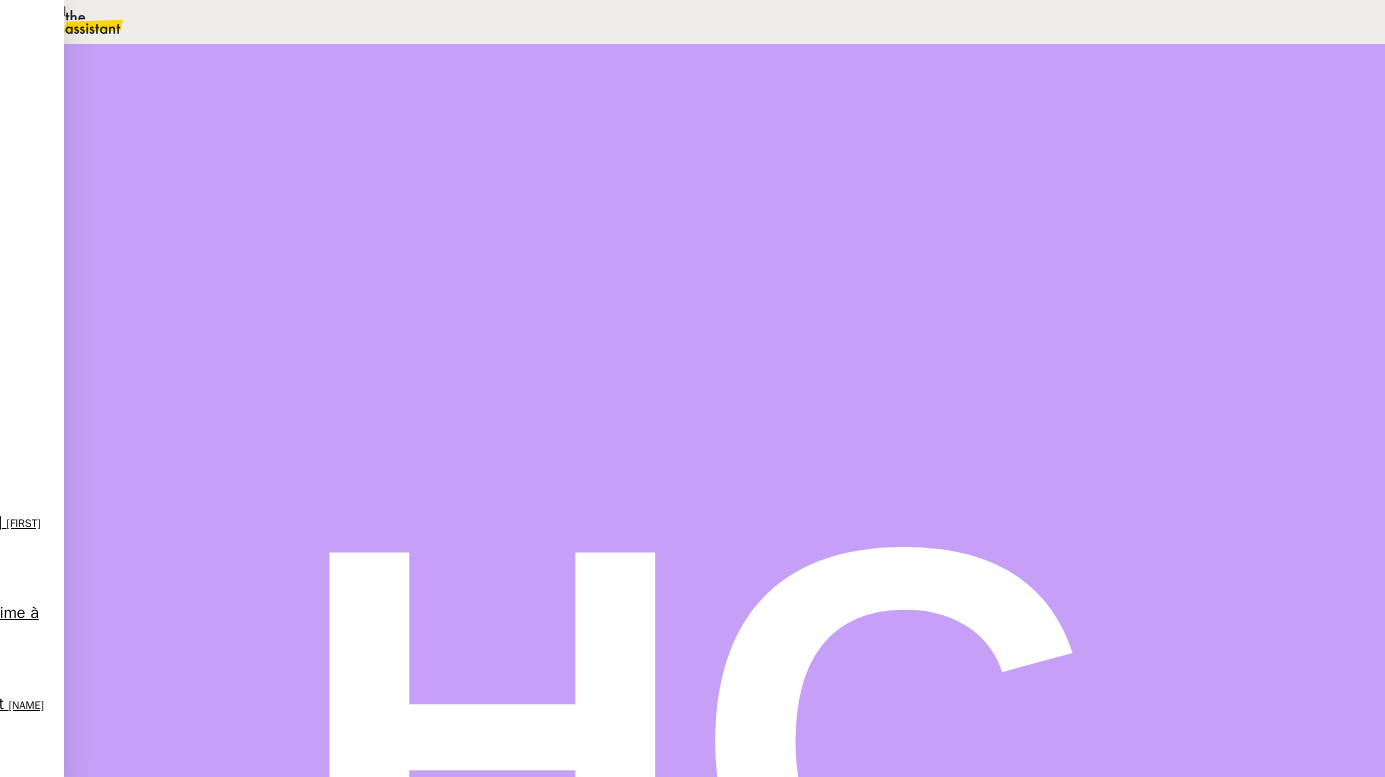 click at bounding box center (183, 156) 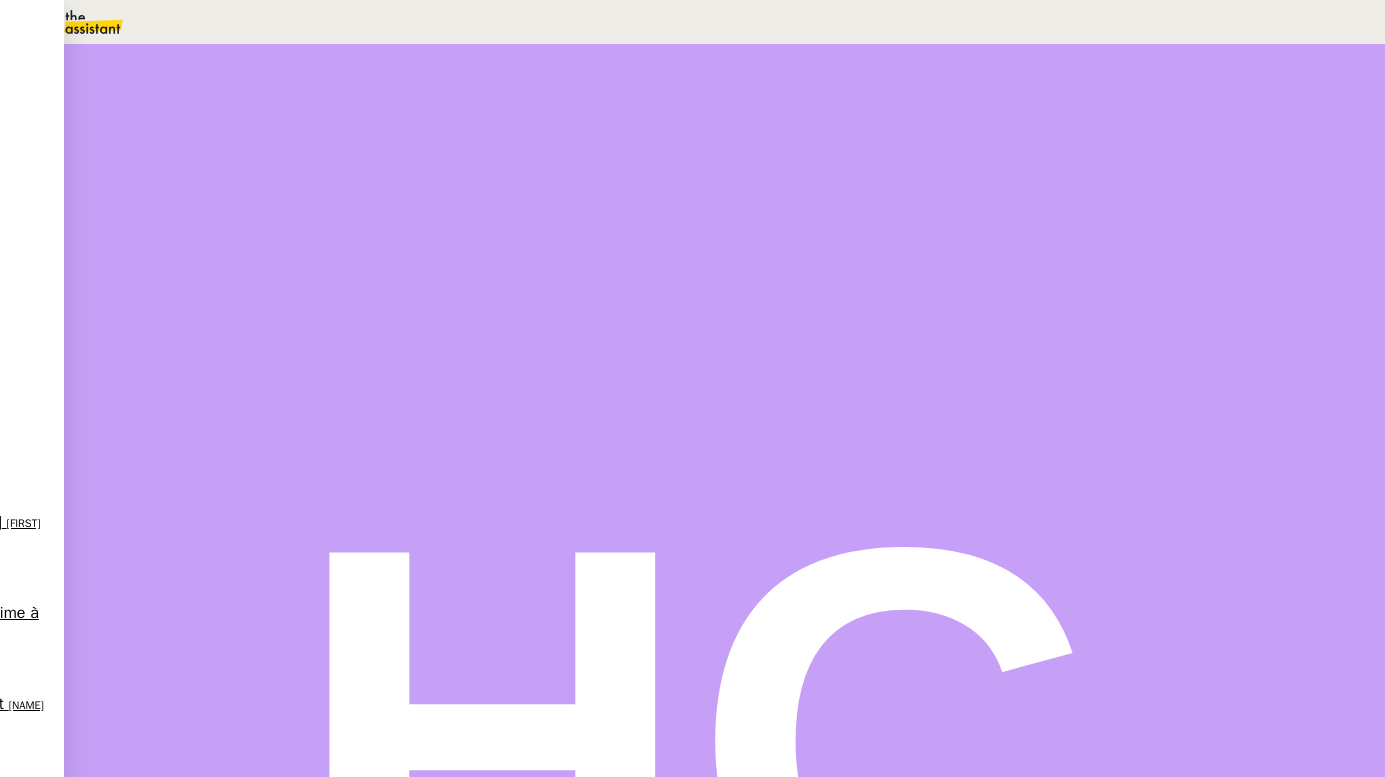 scroll, scrollTop: 0, scrollLeft: 0, axis: both 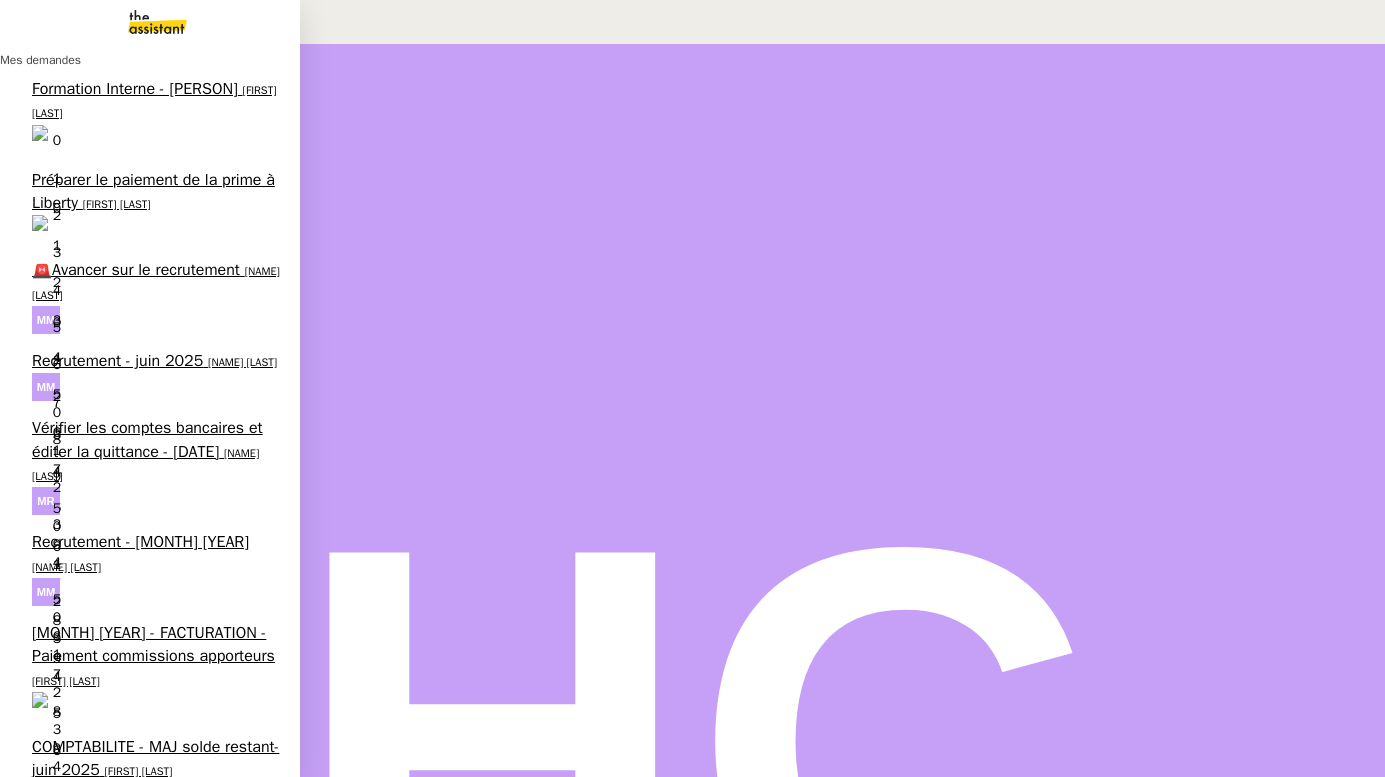 click on "[FIRST] [LAST]" at bounding box center [155, 1326] 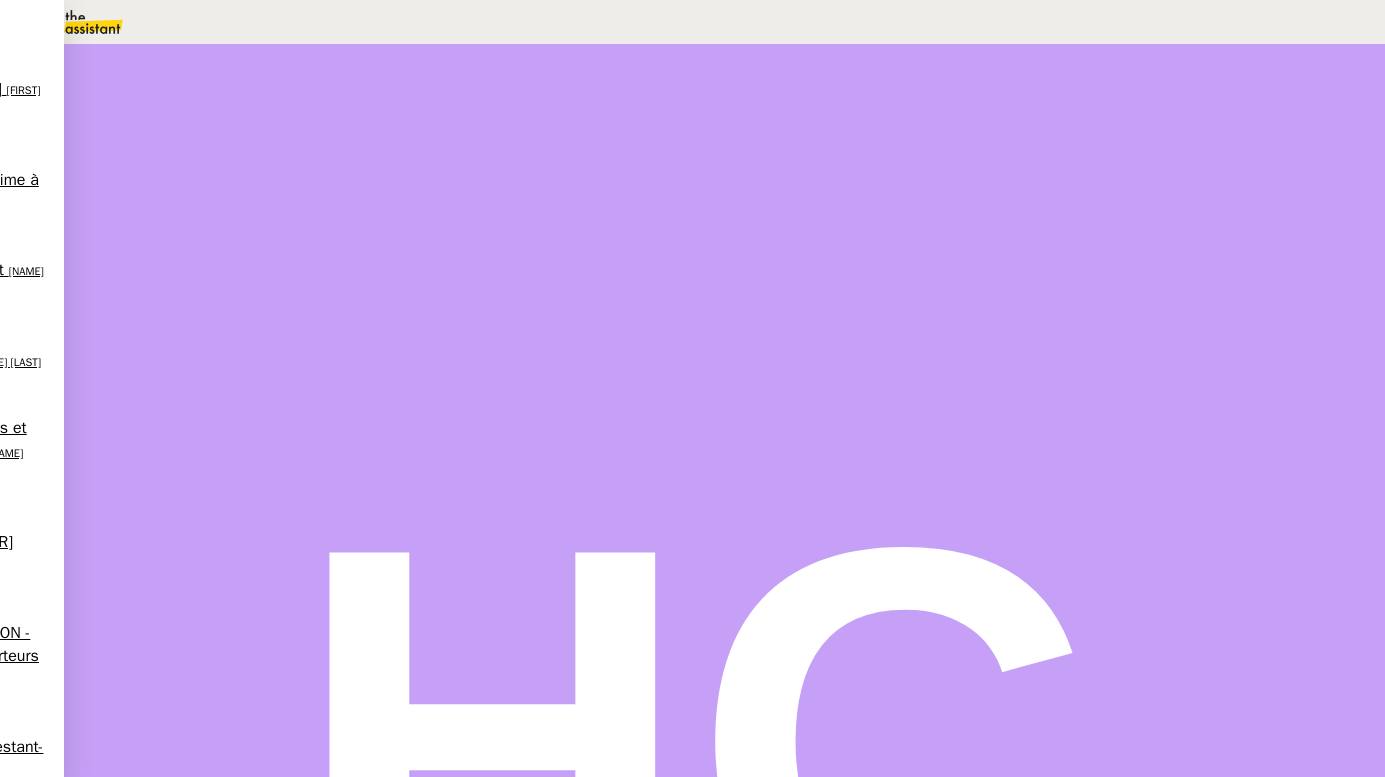scroll, scrollTop: 303, scrollLeft: 0, axis: vertical 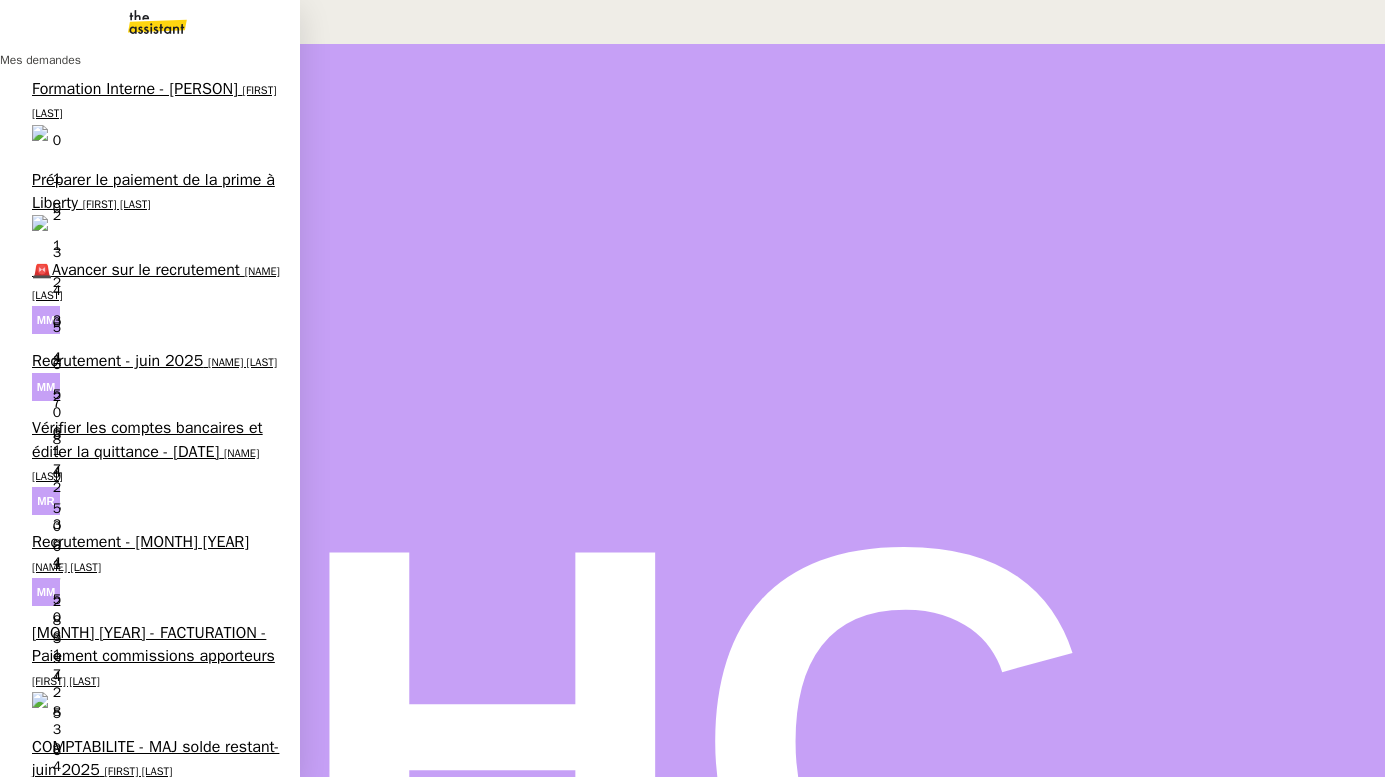 click on "30 juin 2025 - QUOTIDIEN Gestion boite mail Accounting" at bounding box center [153, 1030] 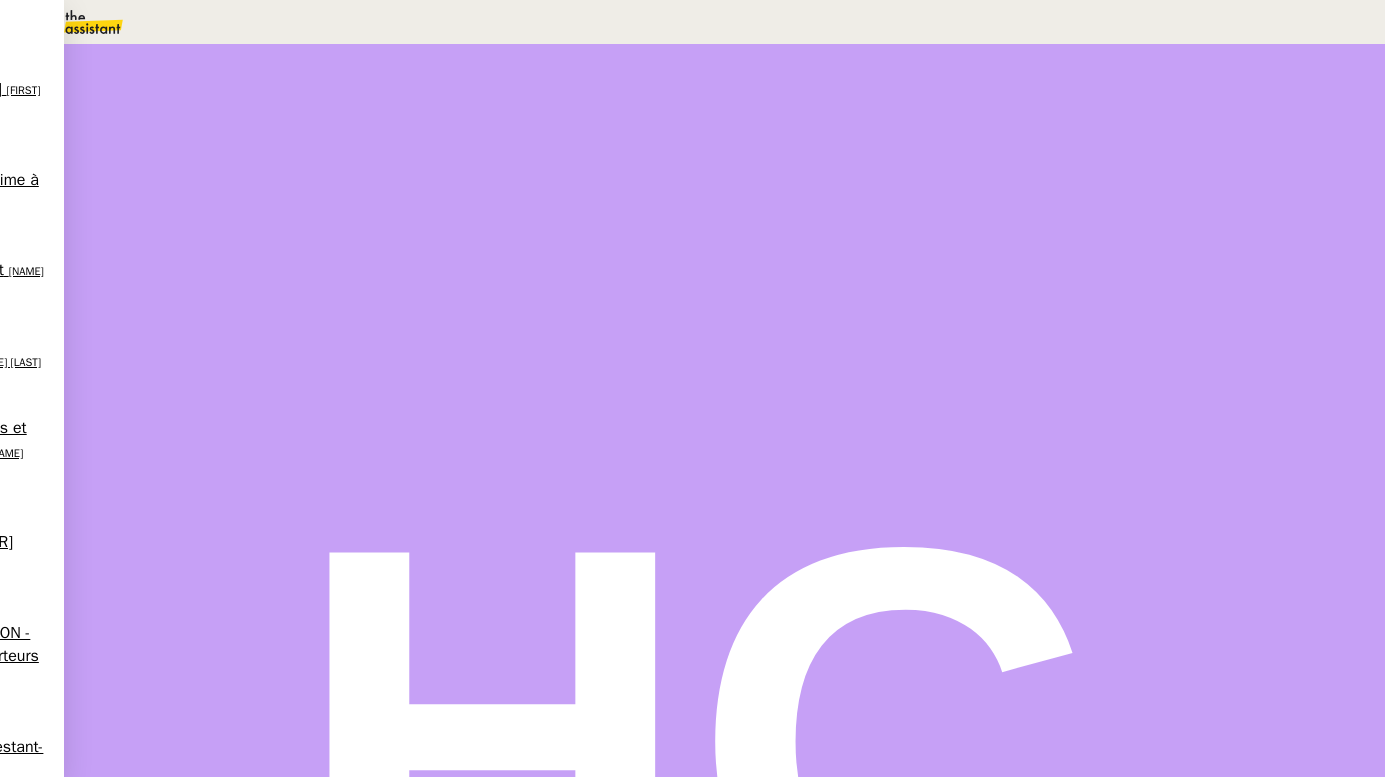 scroll, scrollTop: 0, scrollLeft: 0, axis: both 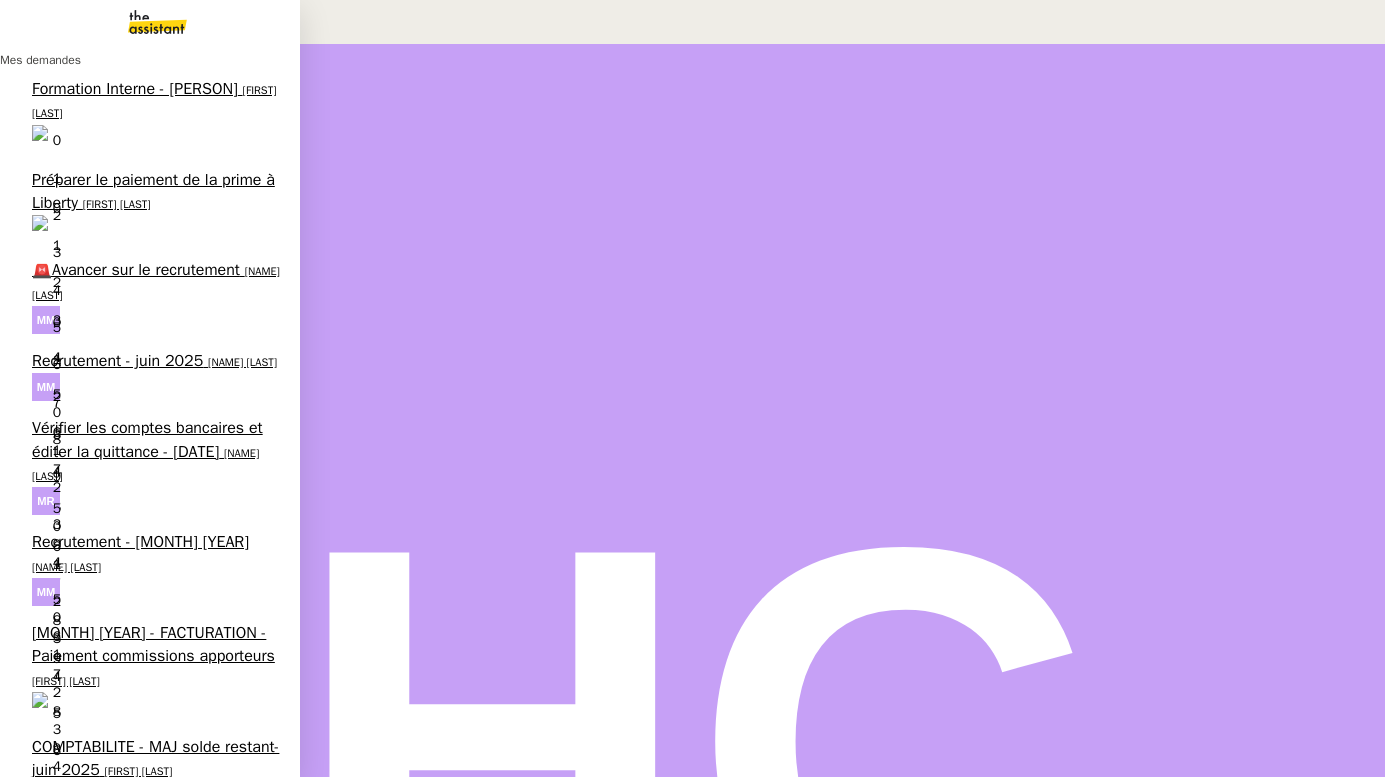 click on "COMPTABILITE - MAJ solde restant-juin 2025" at bounding box center [155, 758] 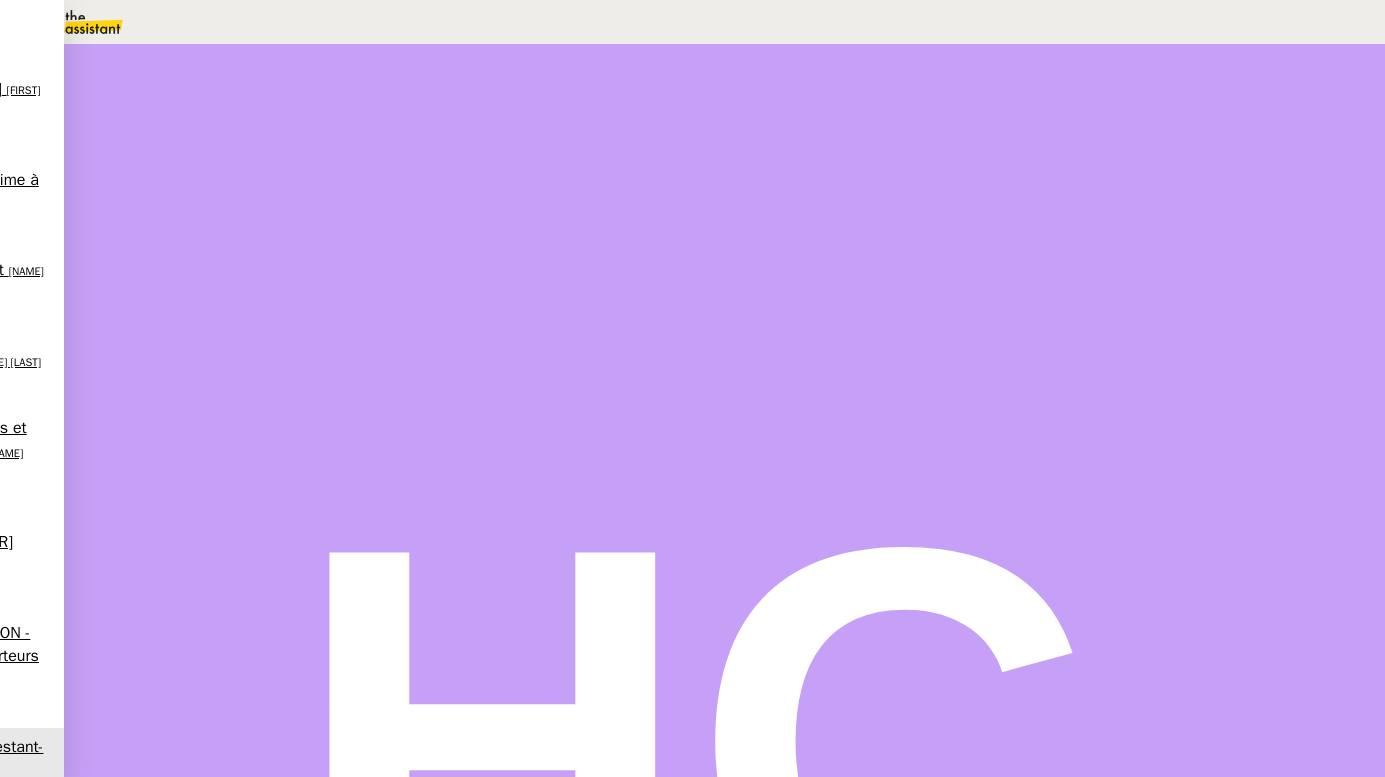 scroll, scrollTop: 0, scrollLeft: 0, axis: both 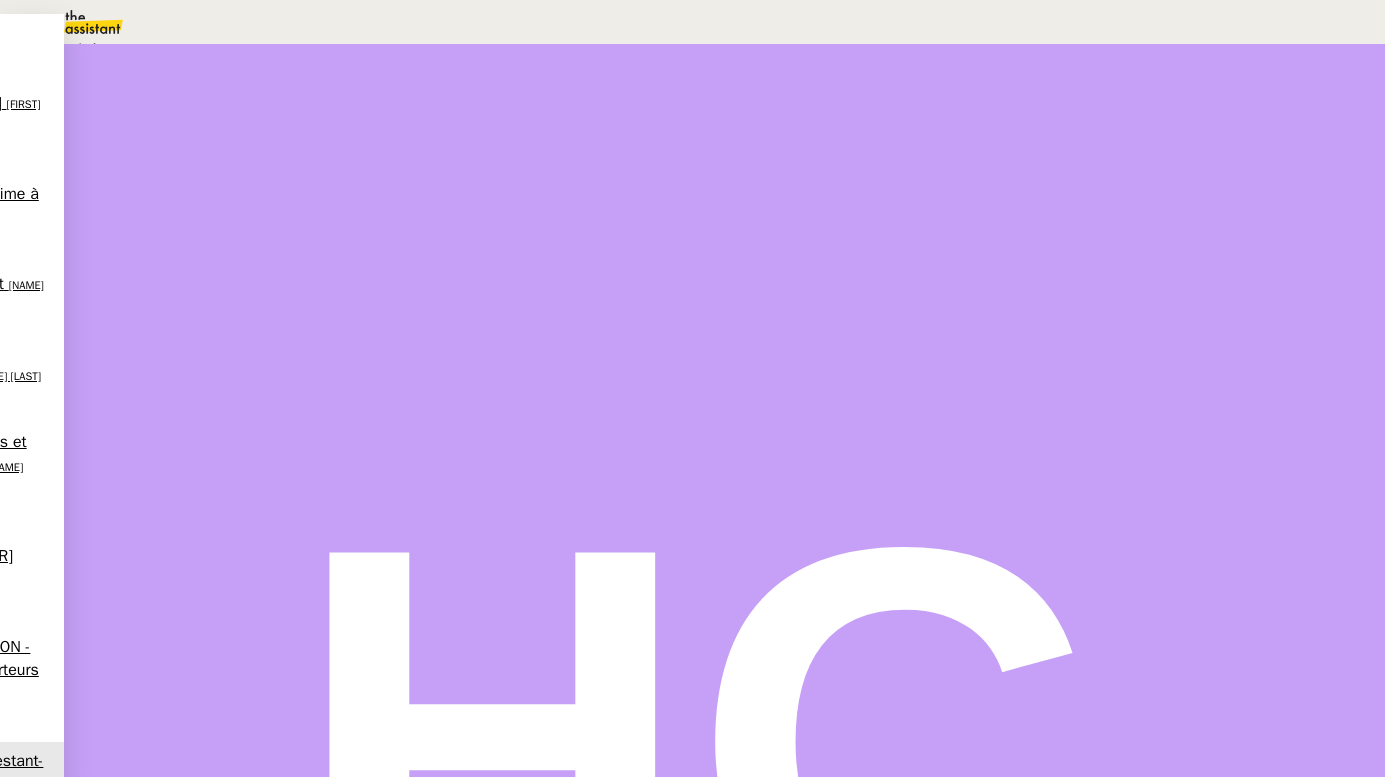 click on "Terminé" at bounding box center (72, 48) 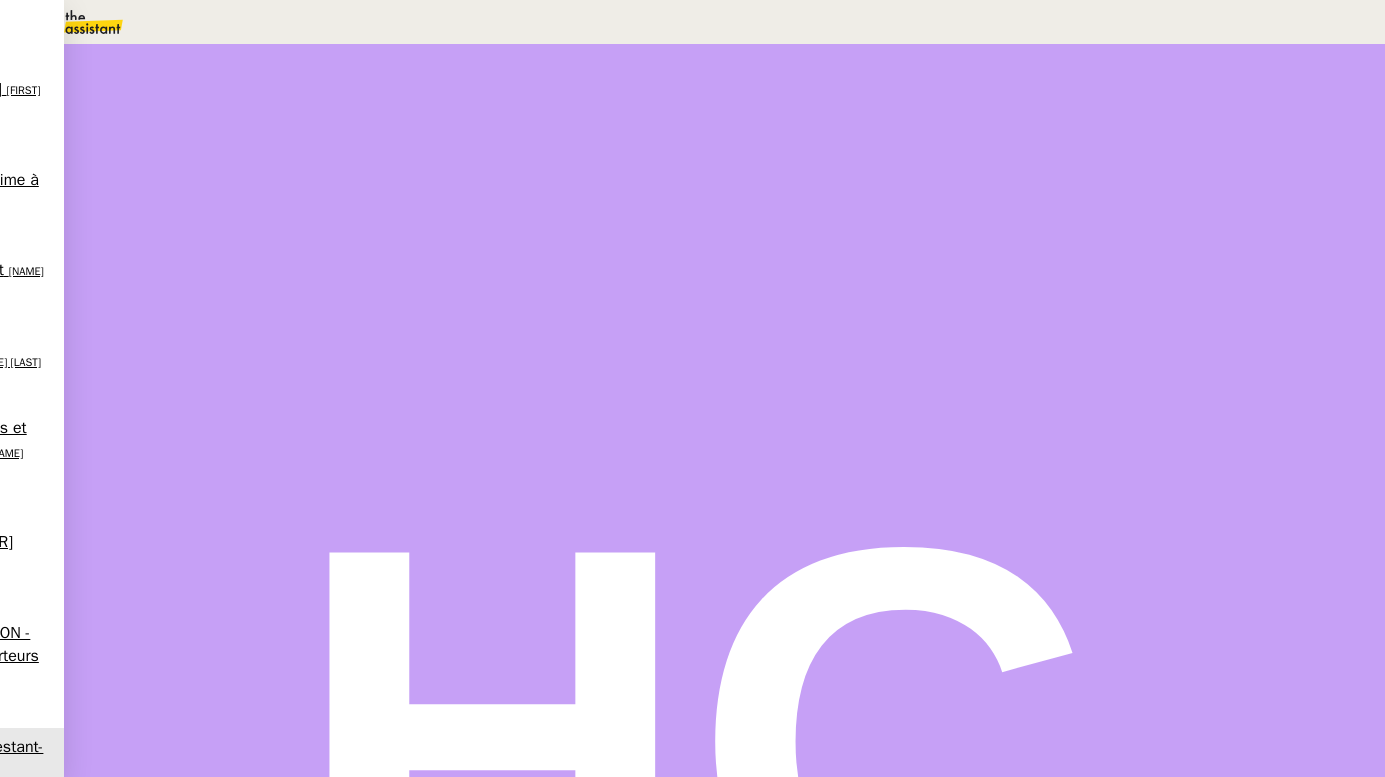 click on "Sauver" at bounding box center [988, 188] 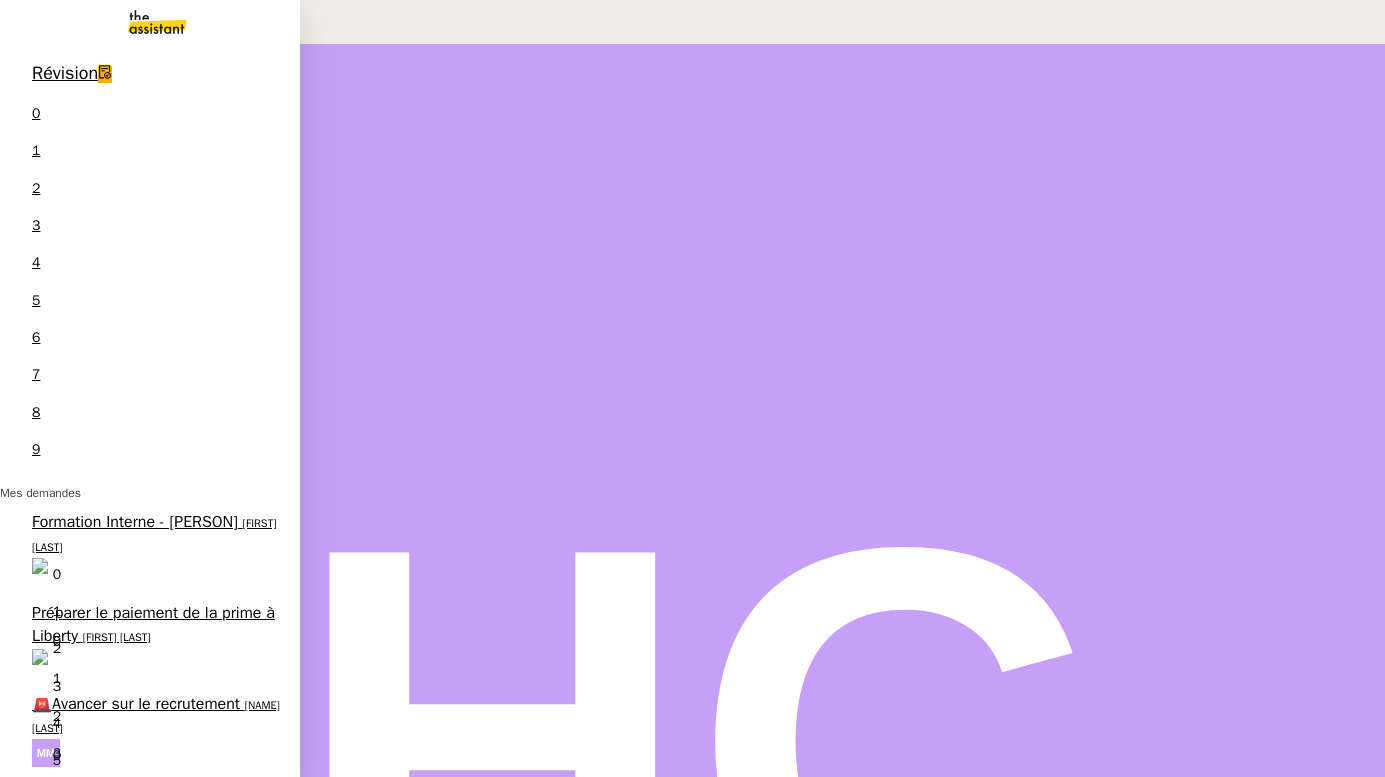 click on "Tri de la boite mail PERSO - 27 juin 2025" at bounding box center (155, 1191) 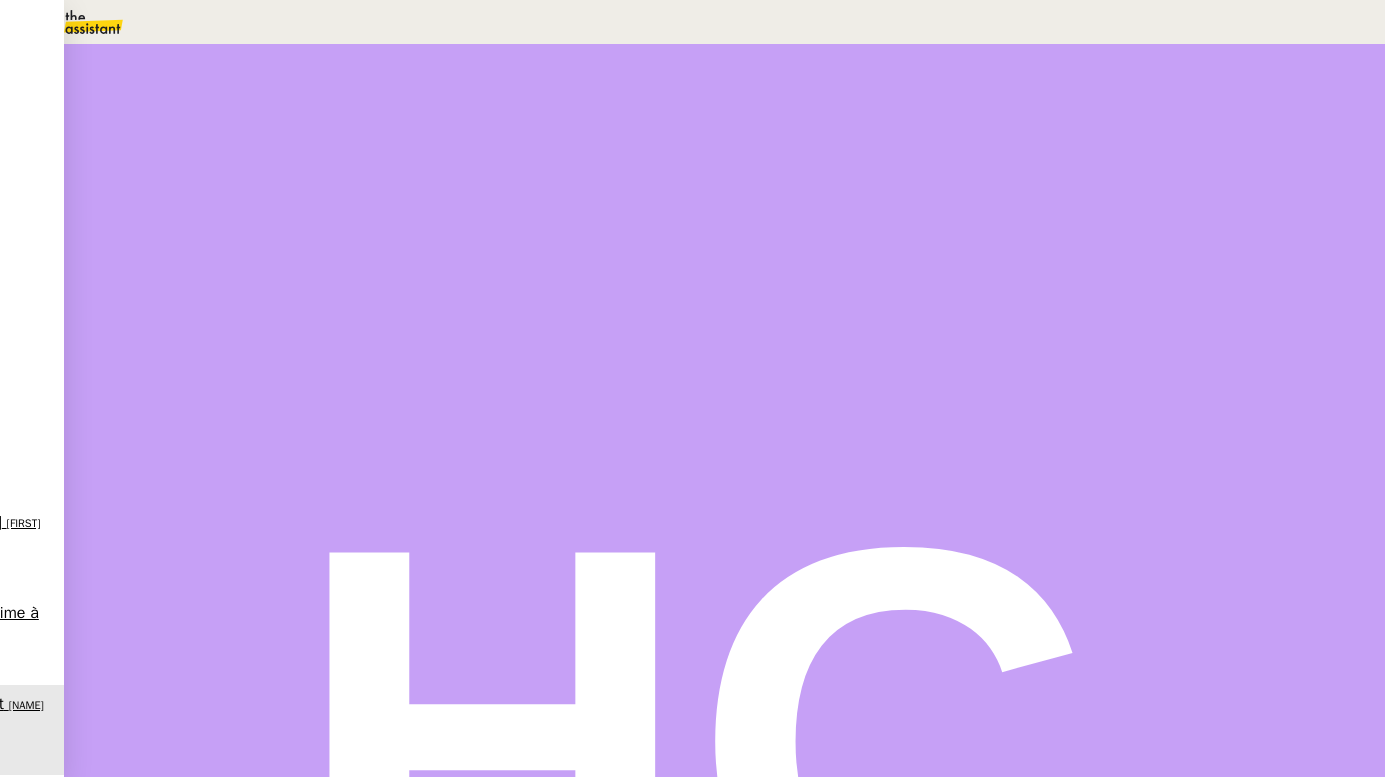 scroll, scrollTop: 622, scrollLeft: 0, axis: vertical 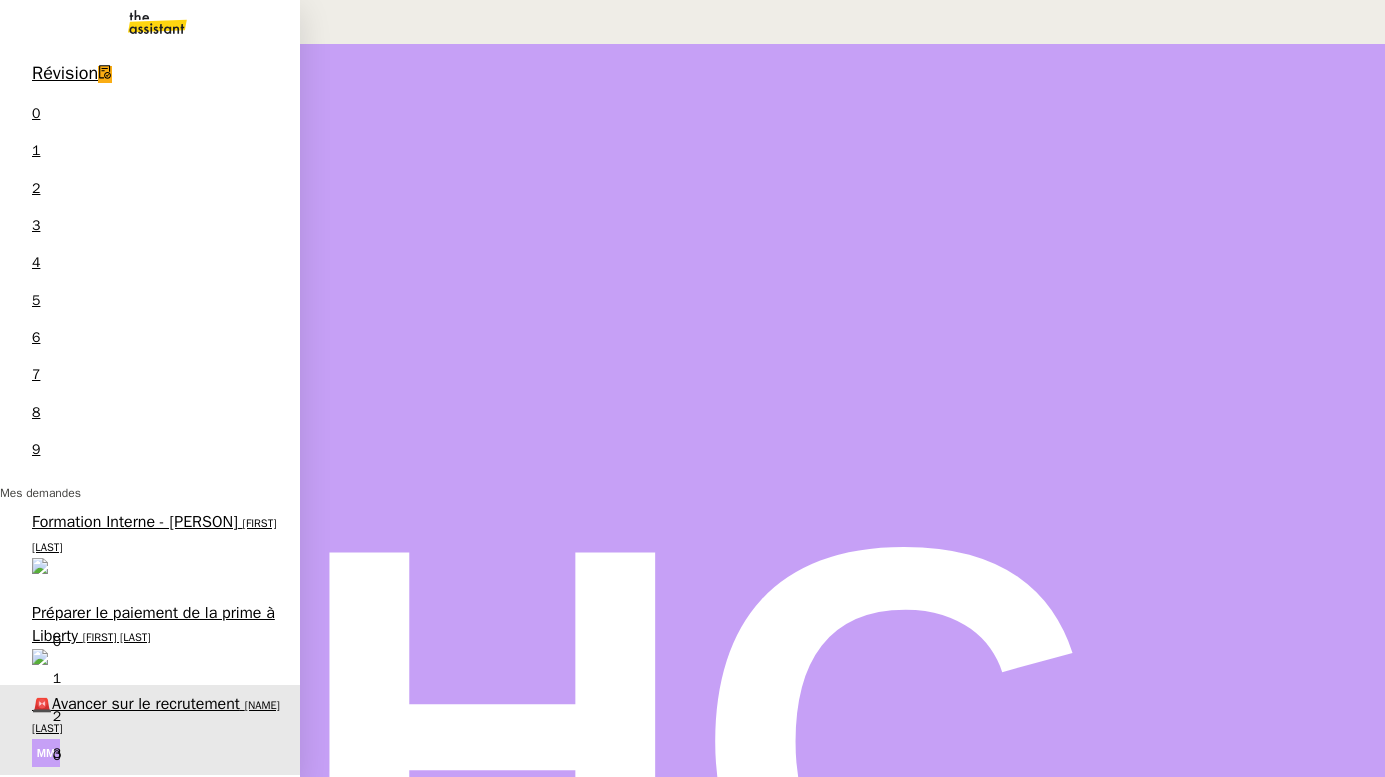 click on "Tri de la boite mail PERSO - 27 juin 2025" at bounding box center (155, 1191) 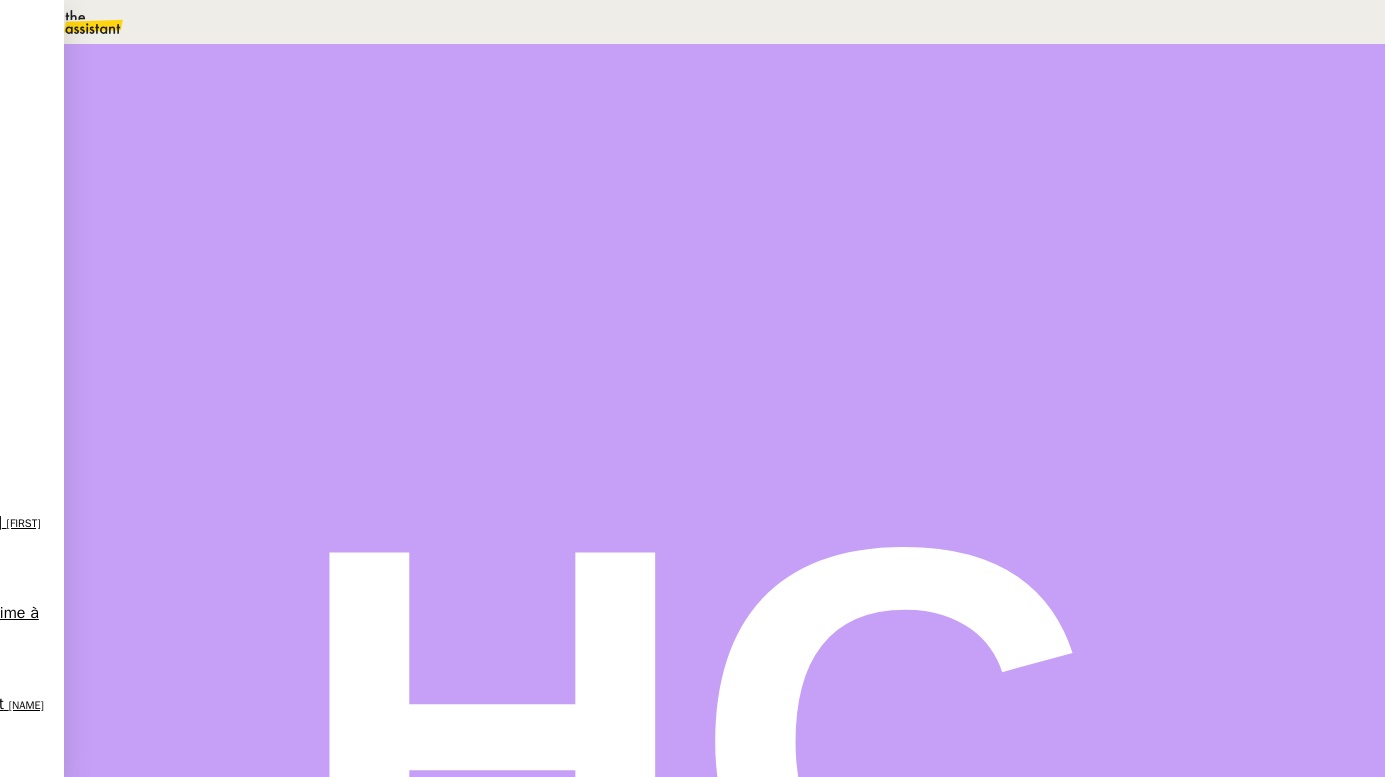 scroll, scrollTop: 0, scrollLeft: 0, axis: both 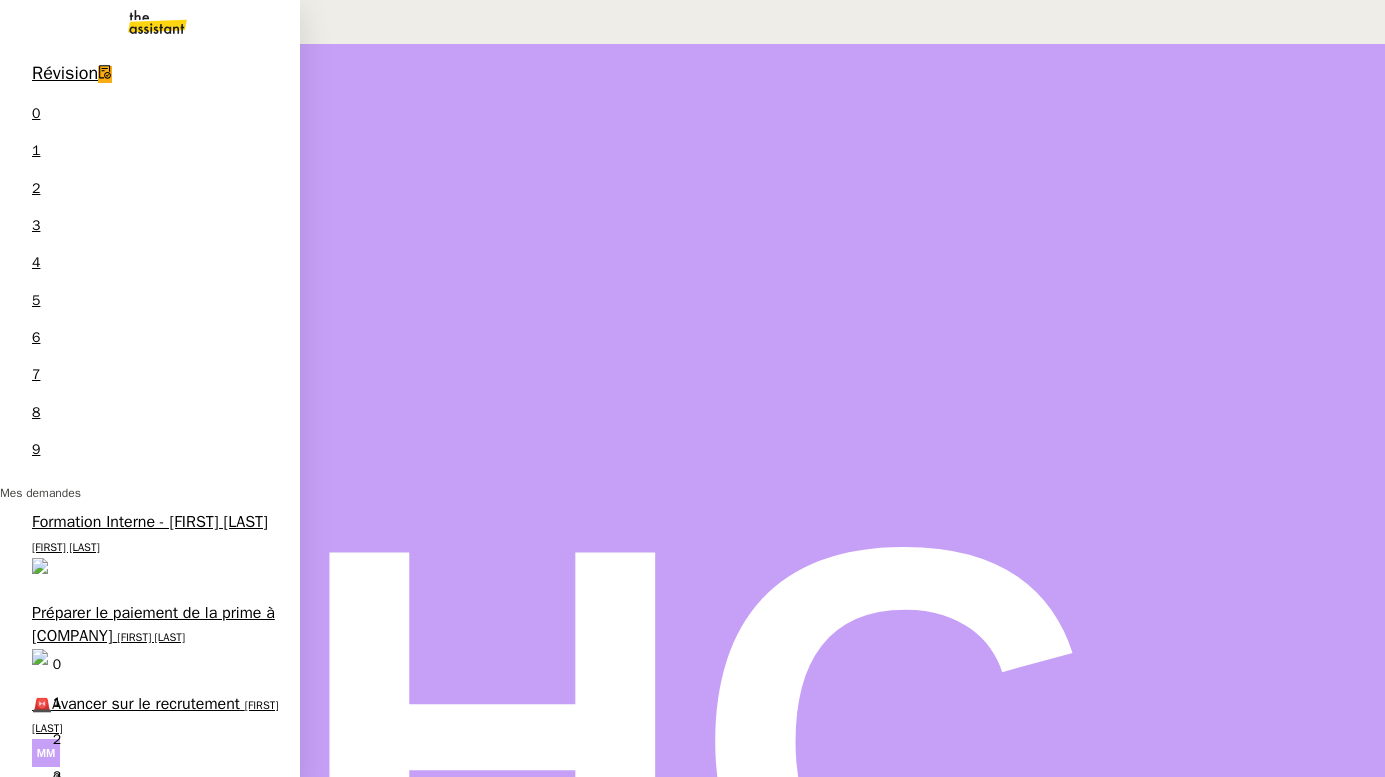 click on "Révision" at bounding box center (65, 73) 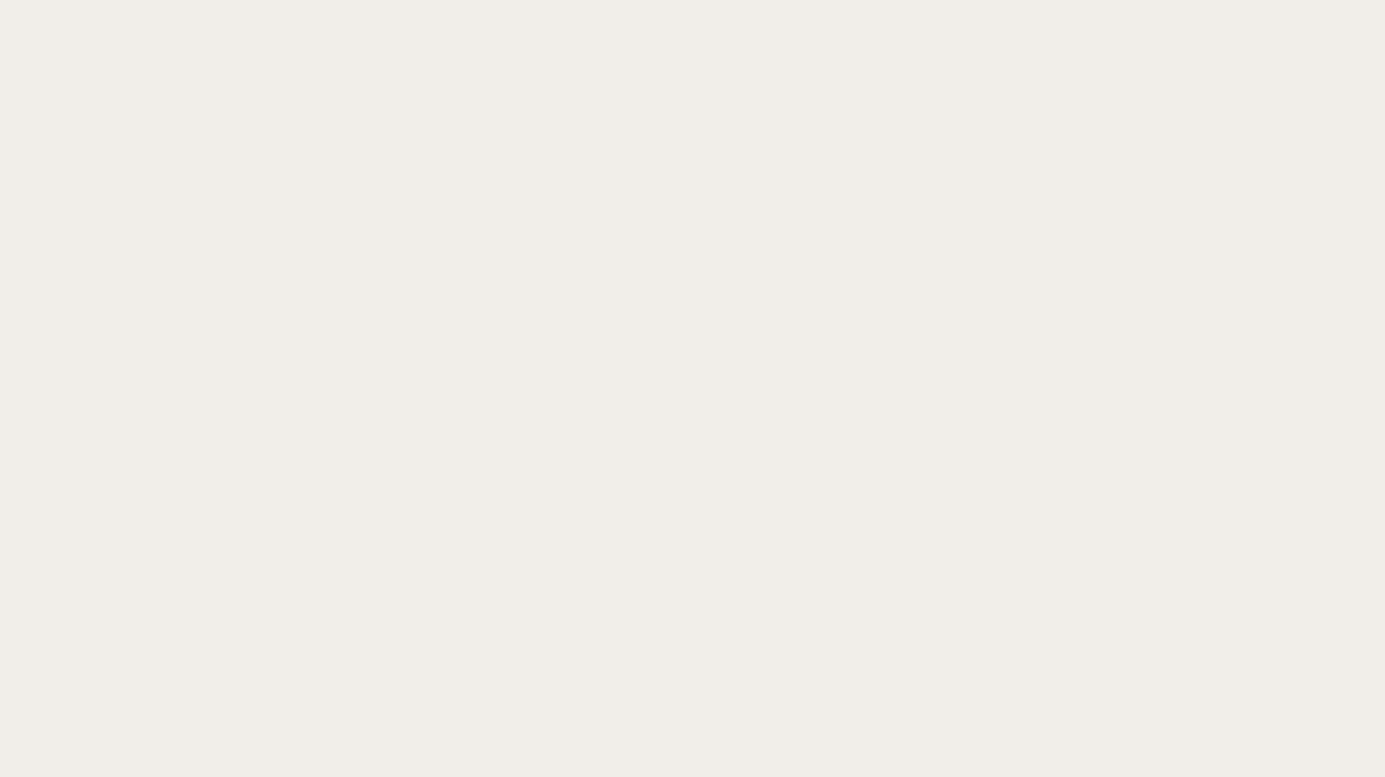 scroll, scrollTop: 0, scrollLeft: 0, axis: both 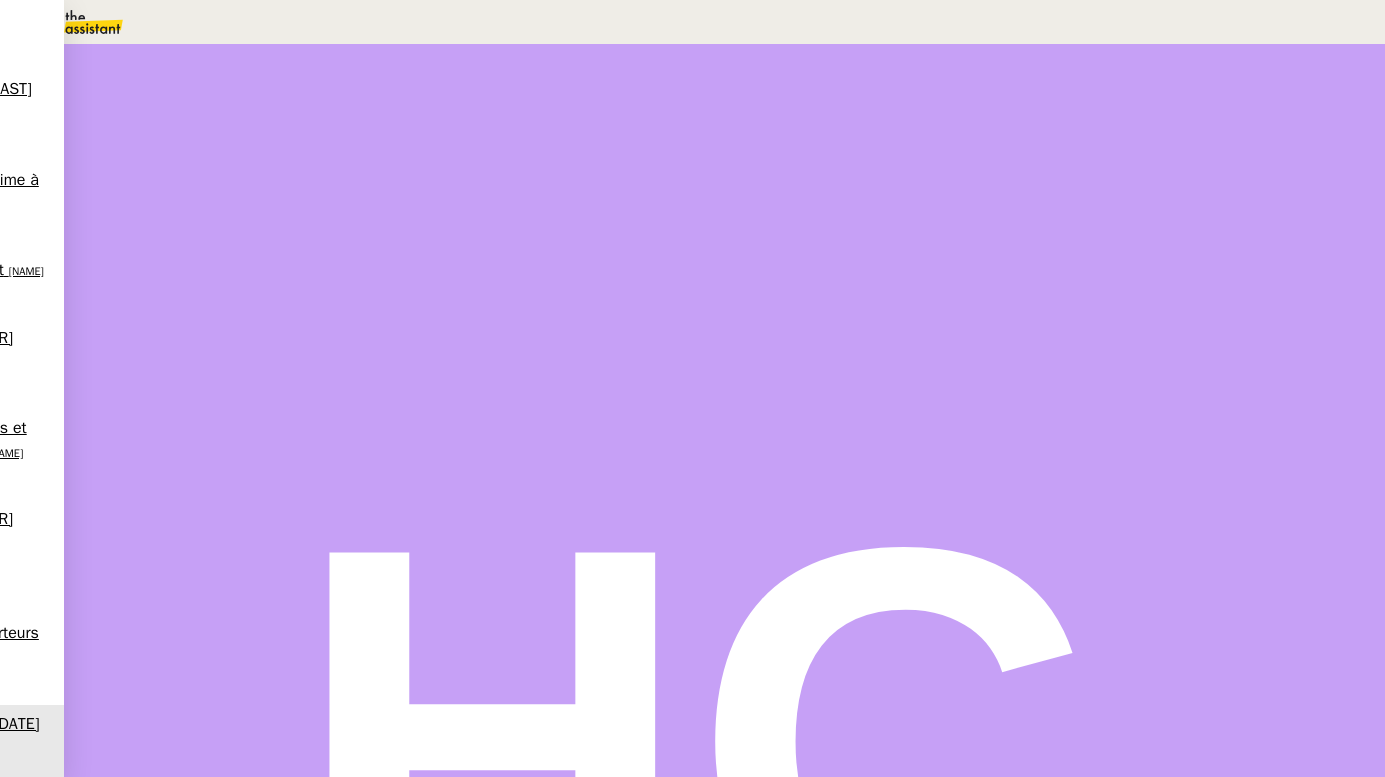 click on "Répondre" at bounding box center [216, 438] 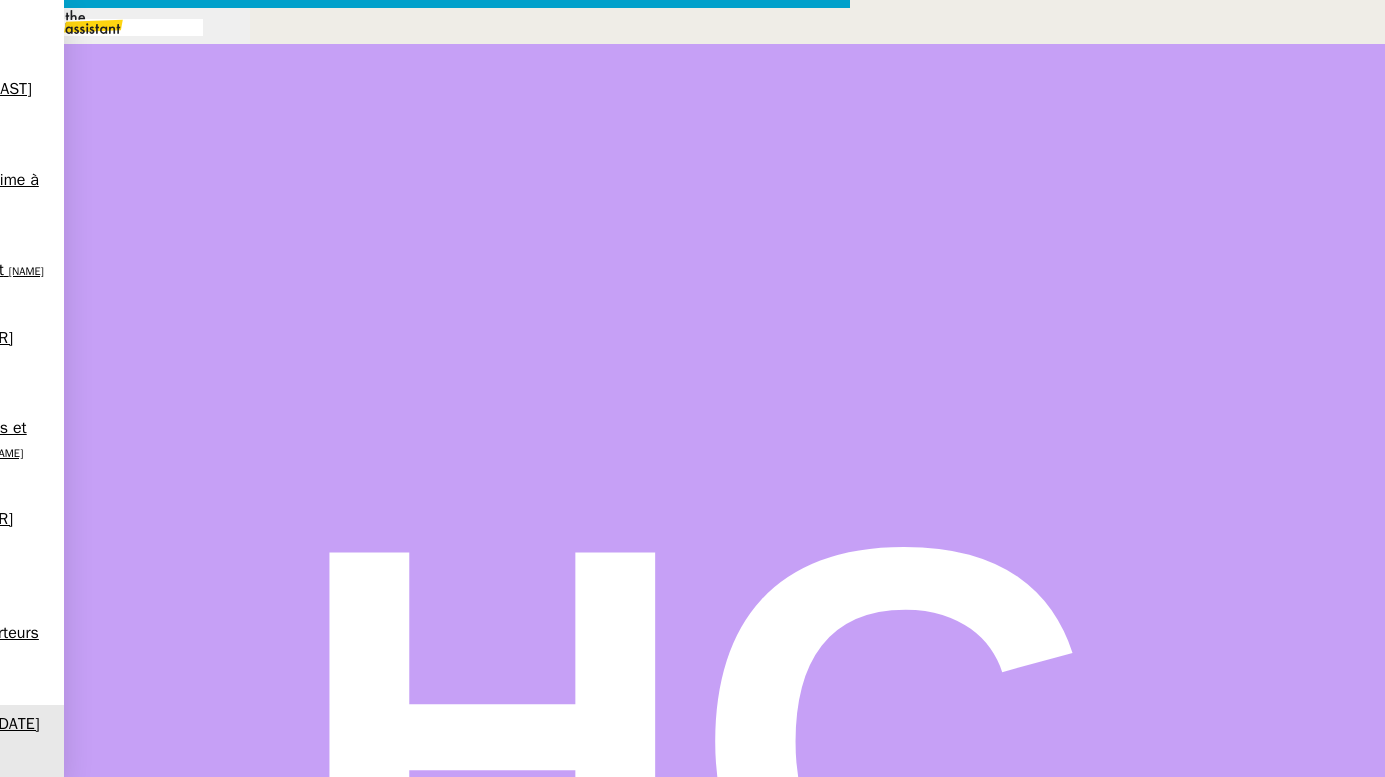 click on "Supprimer" at bounding box center (45, 969) 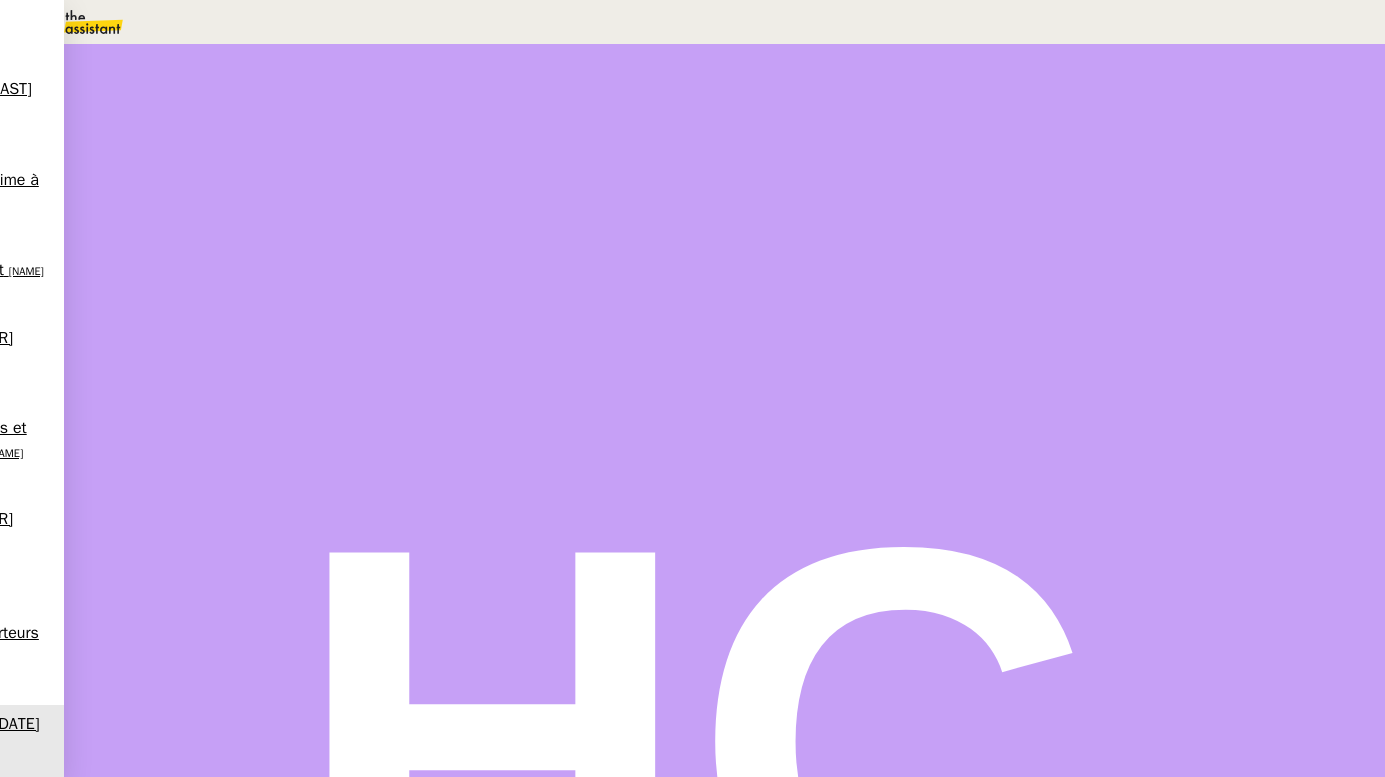 scroll, scrollTop: 0, scrollLeft: 0, axis: both 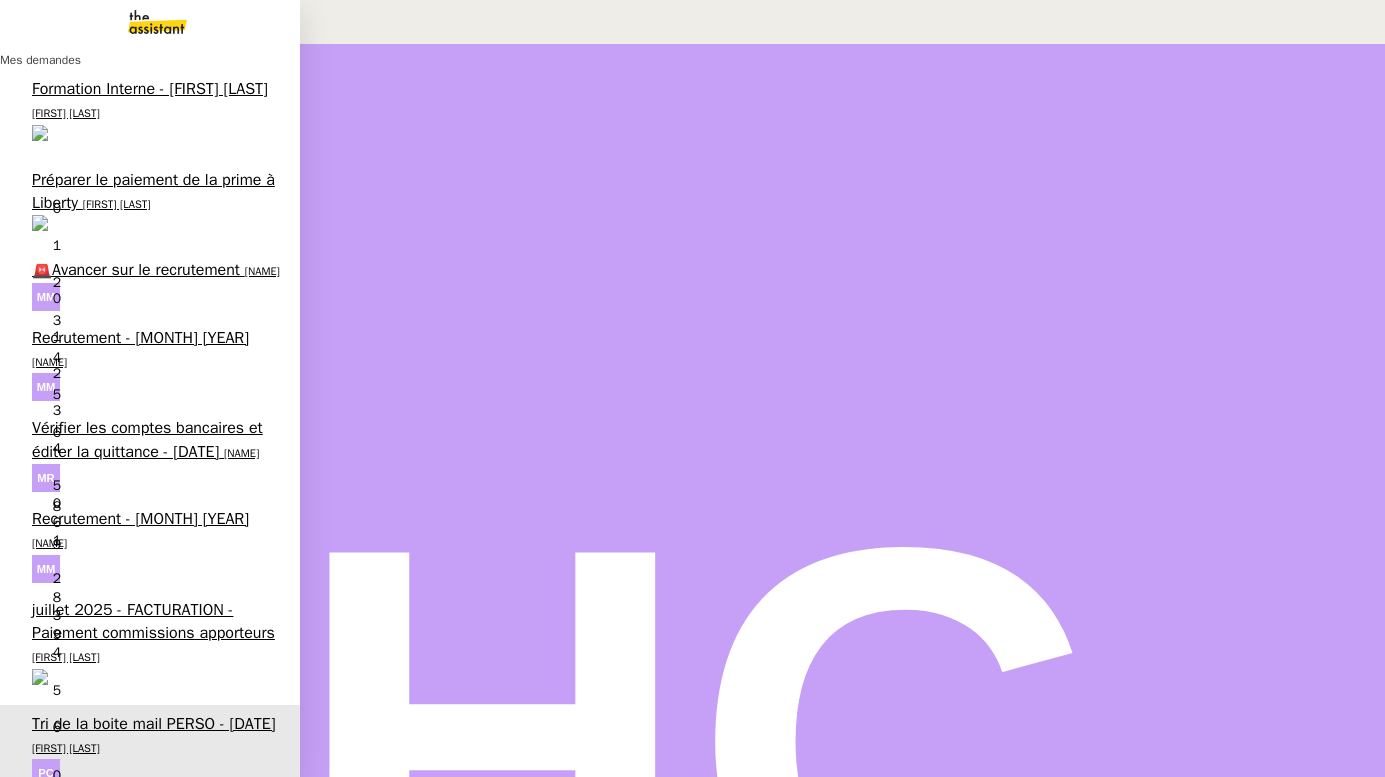 click on "Recrutement - juin 2025" at bounding box center [140, 338] 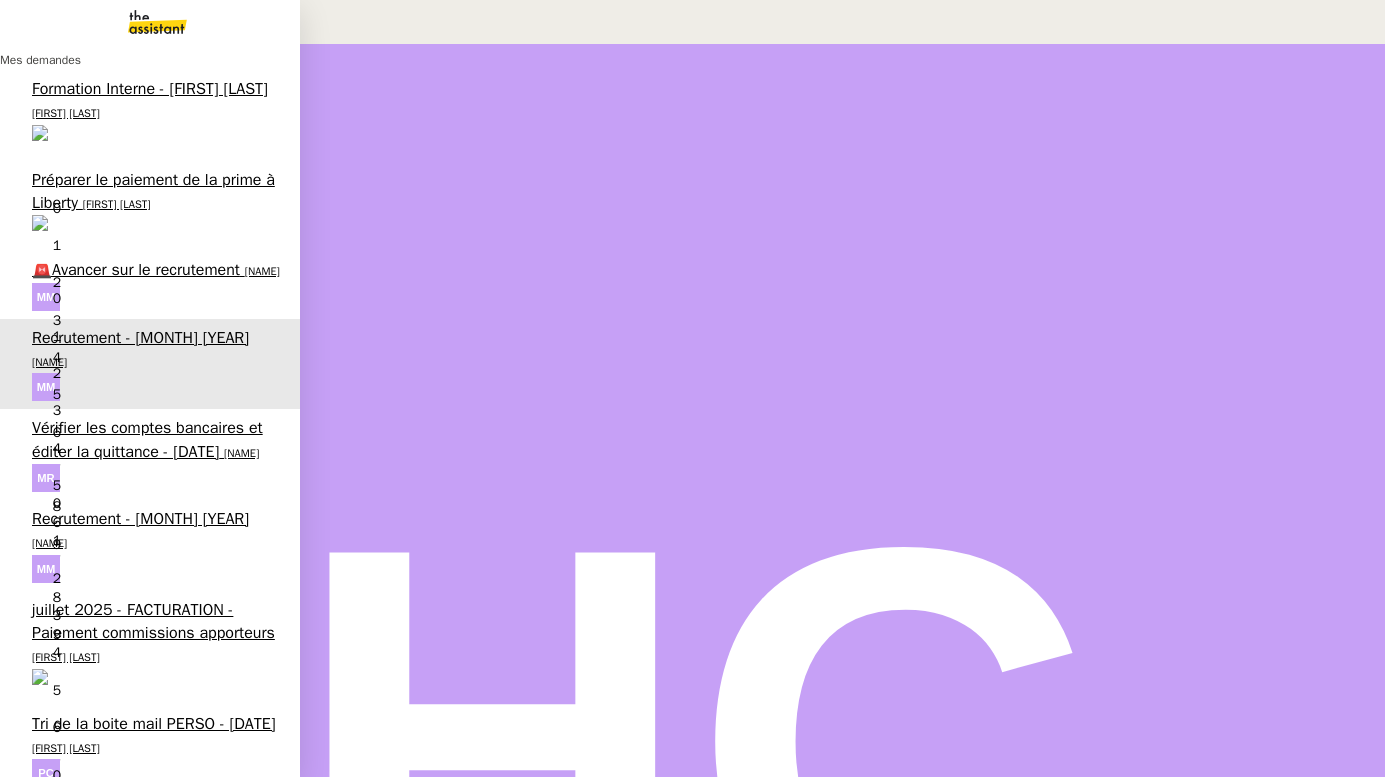 click on "🚨Avancer sur le recrutement" at bounding box center (136, 270) 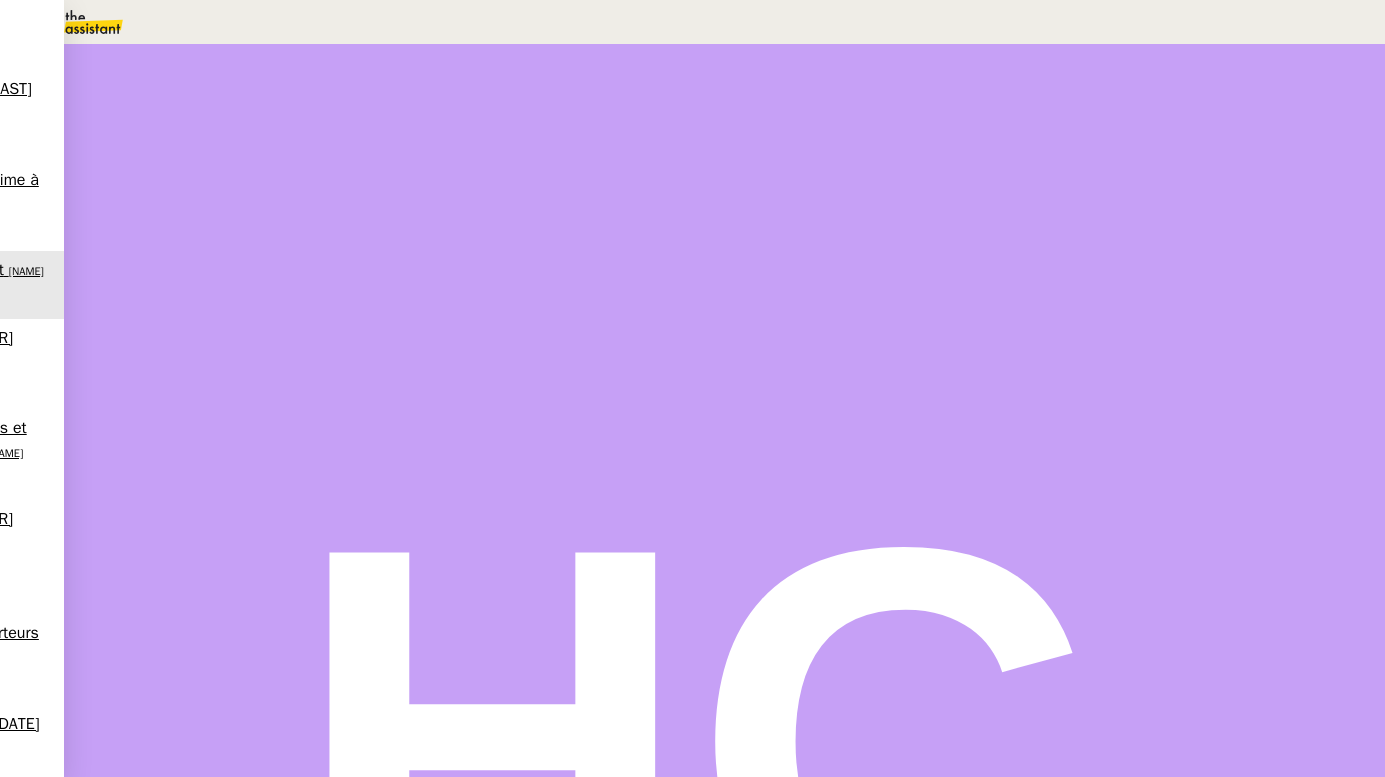 scroll, scrollTop: 577, scrollLeft: 0, axis: vertical 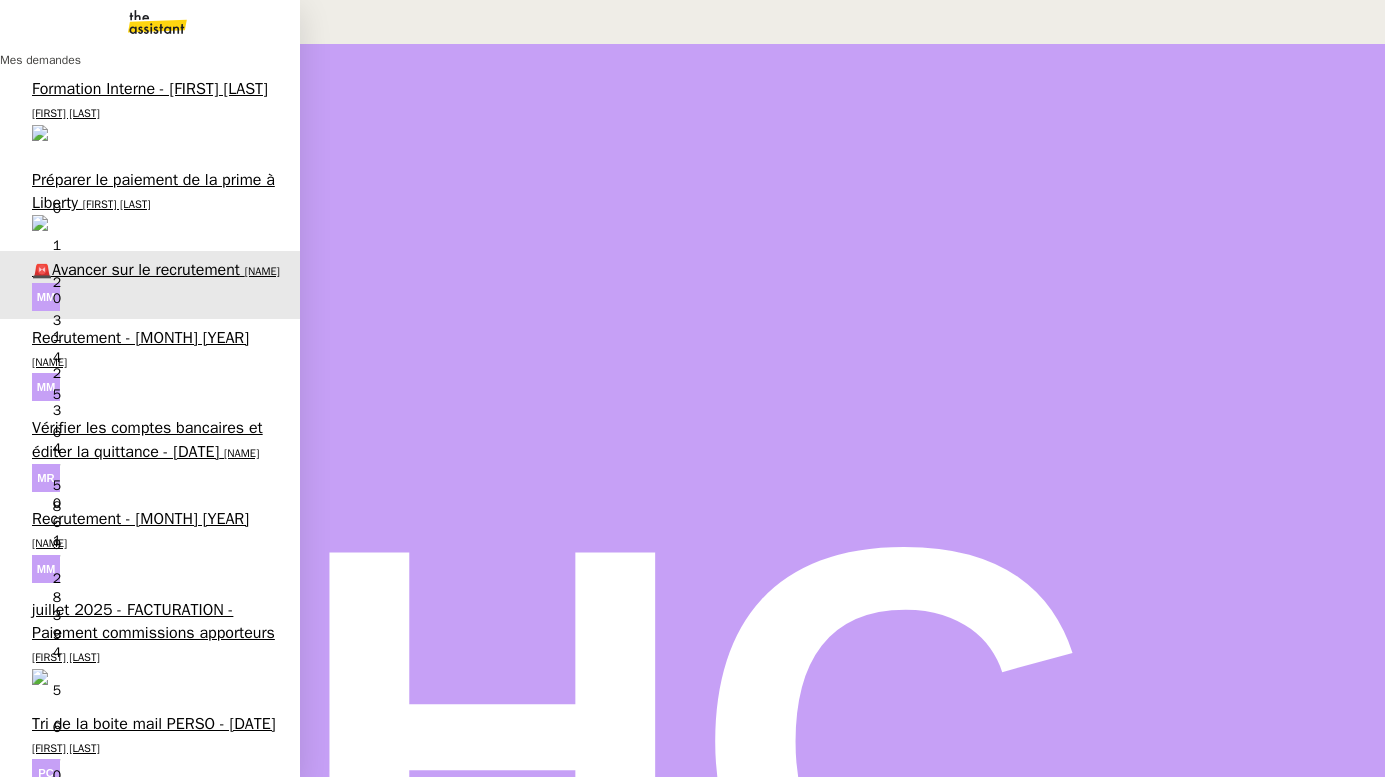 click on "Tri de la boite mail PERSO - 27 juin 2025" at bounding box center (154, 724) 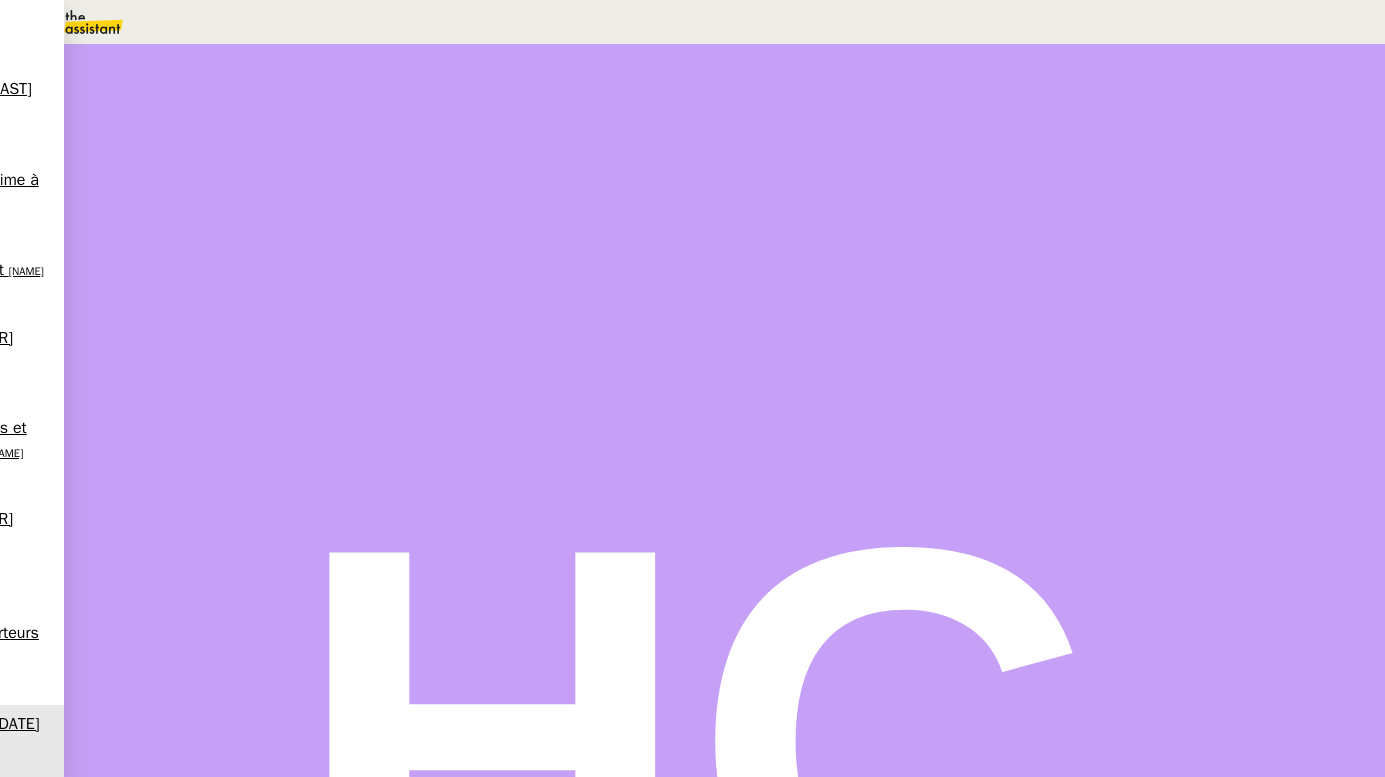 scroll, scrollTop: 0, scrollLeft: 0, axis: both 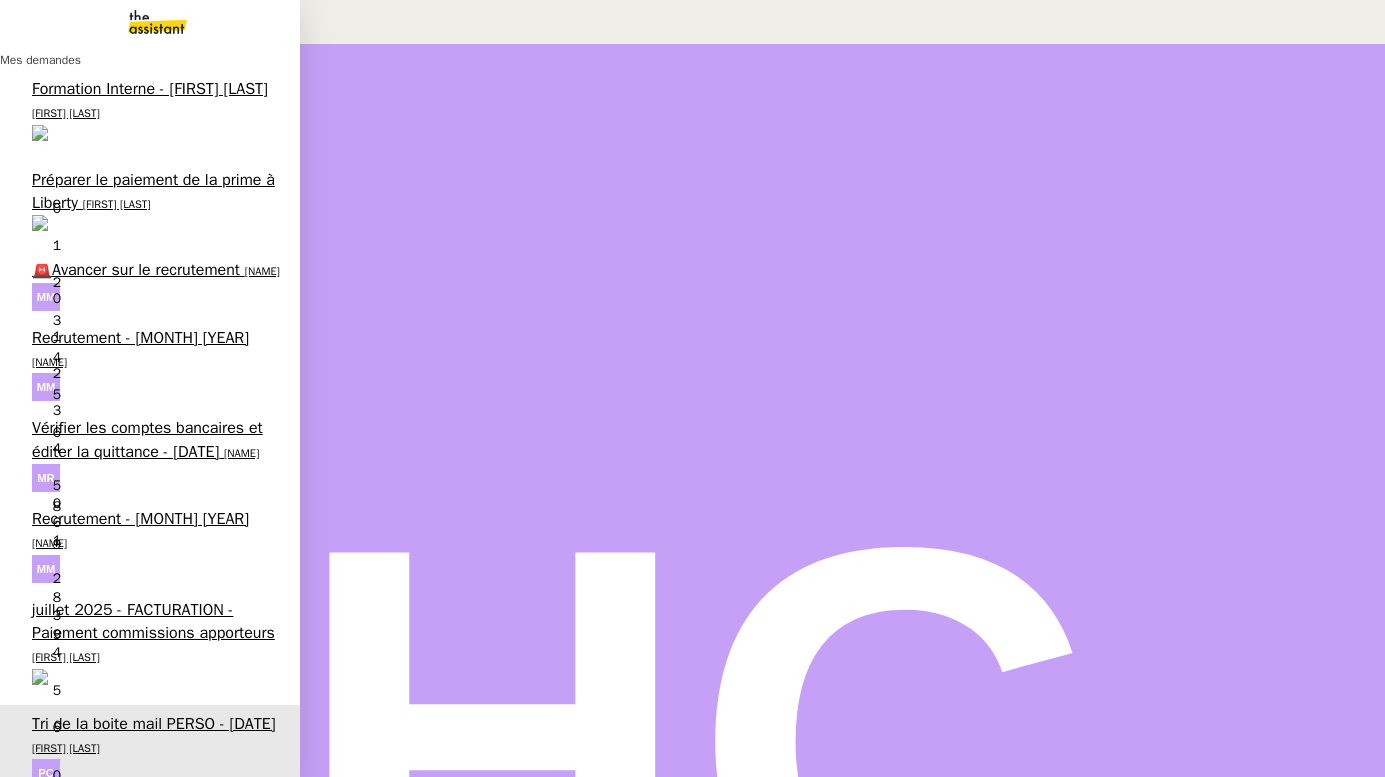 click on "Recrutement - juin 2025" at bounding box center [140, 338] 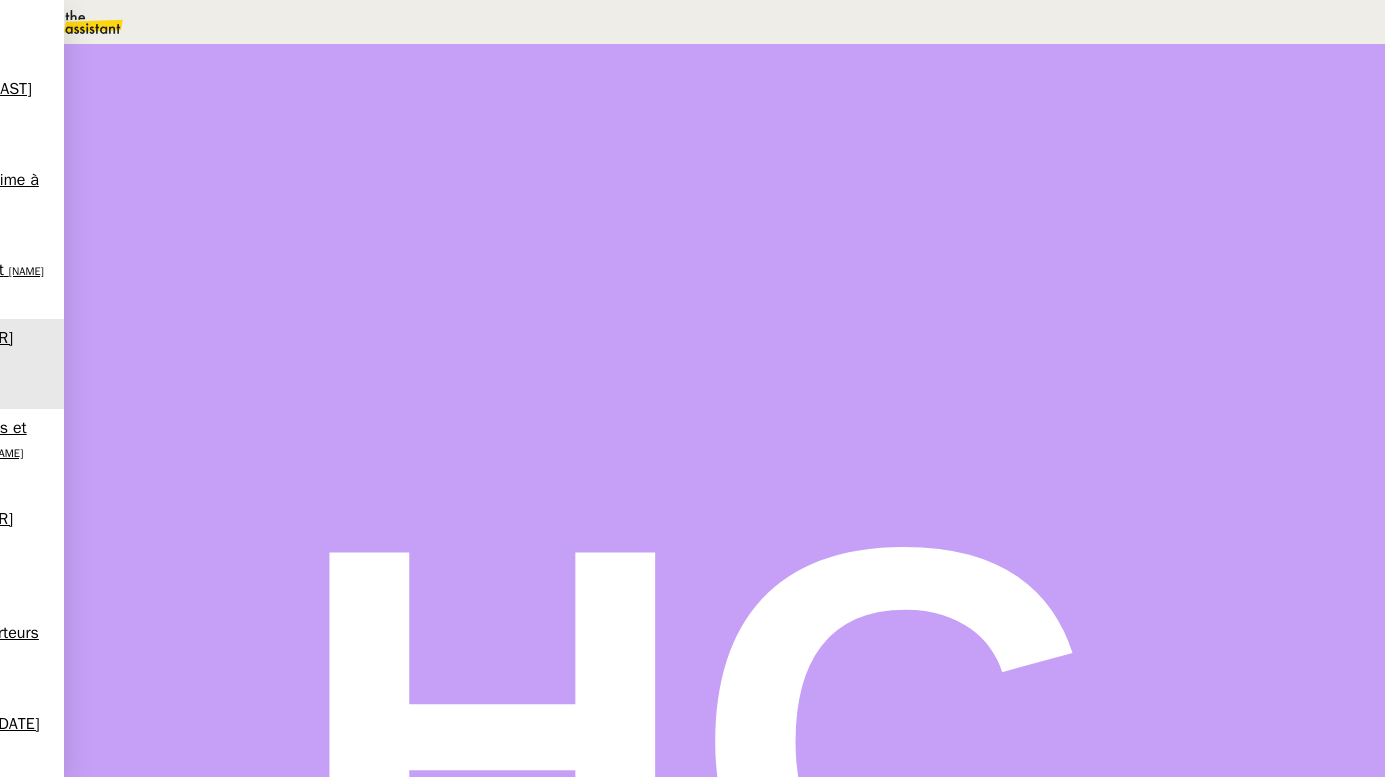 scroll, scrollTop: 0, scrollLeft: 0, axis: both 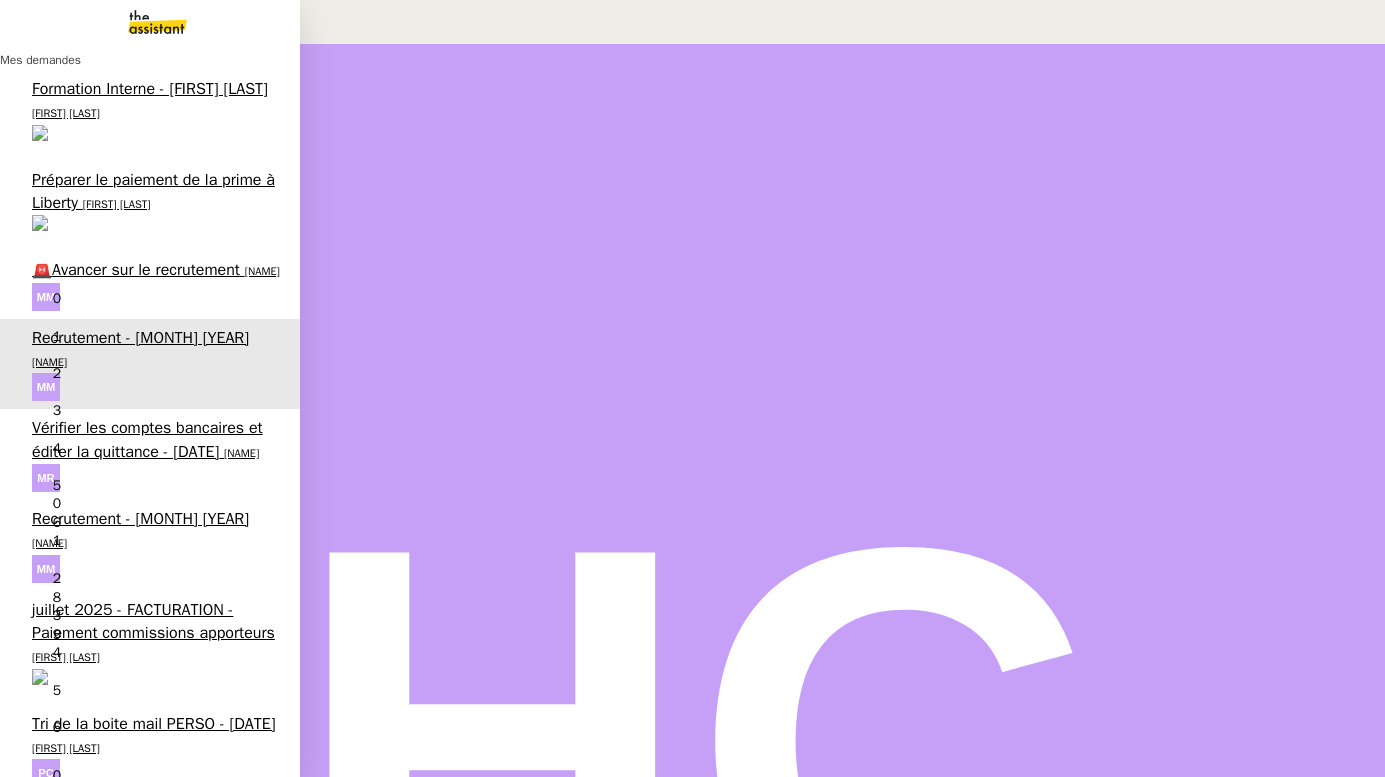 click on "Tri de la boite mail PERSO - 27 juin 2025" at bounding box center (154, 724) 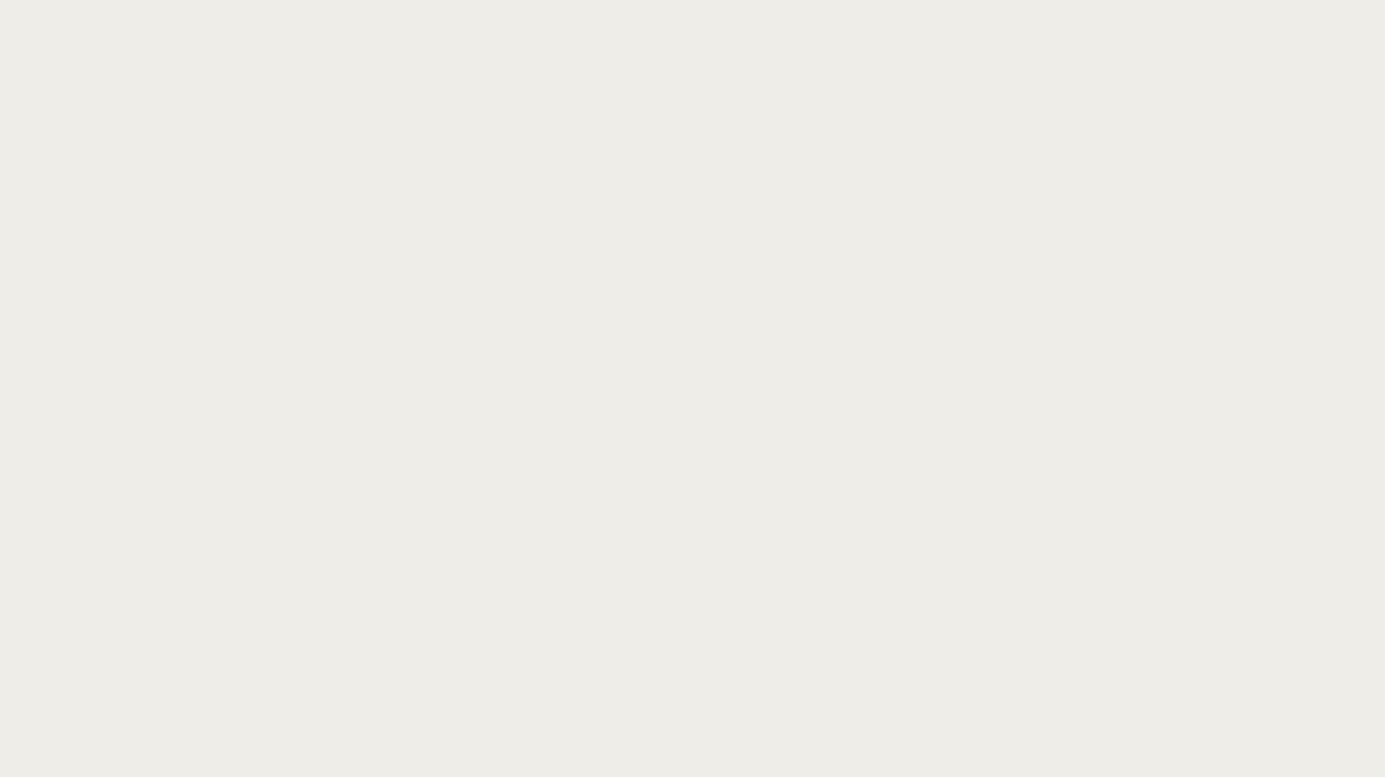 scroll, scrollTop: 0, scrollLeft: 0, axis: both 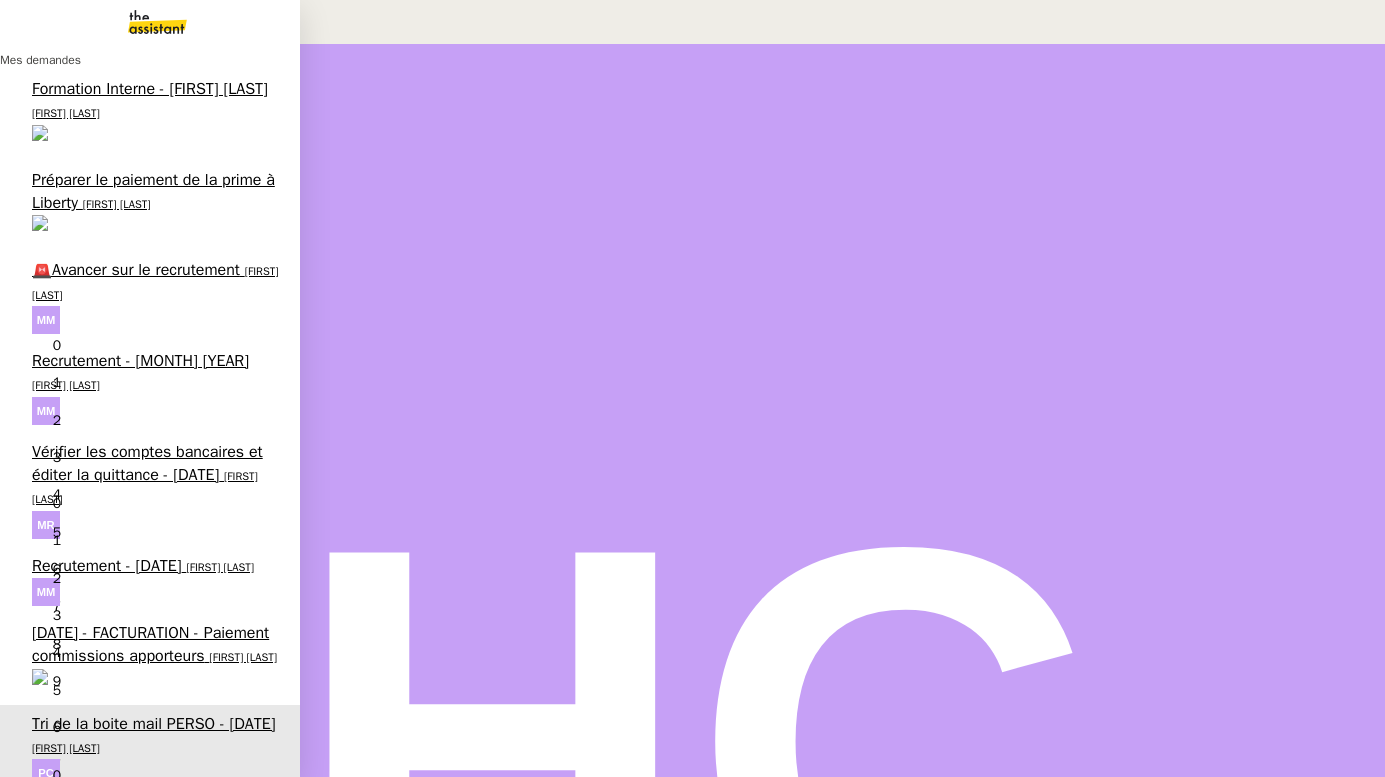 click on "🚨Avancer sur le recrutement" at bounding box center [136, 270] 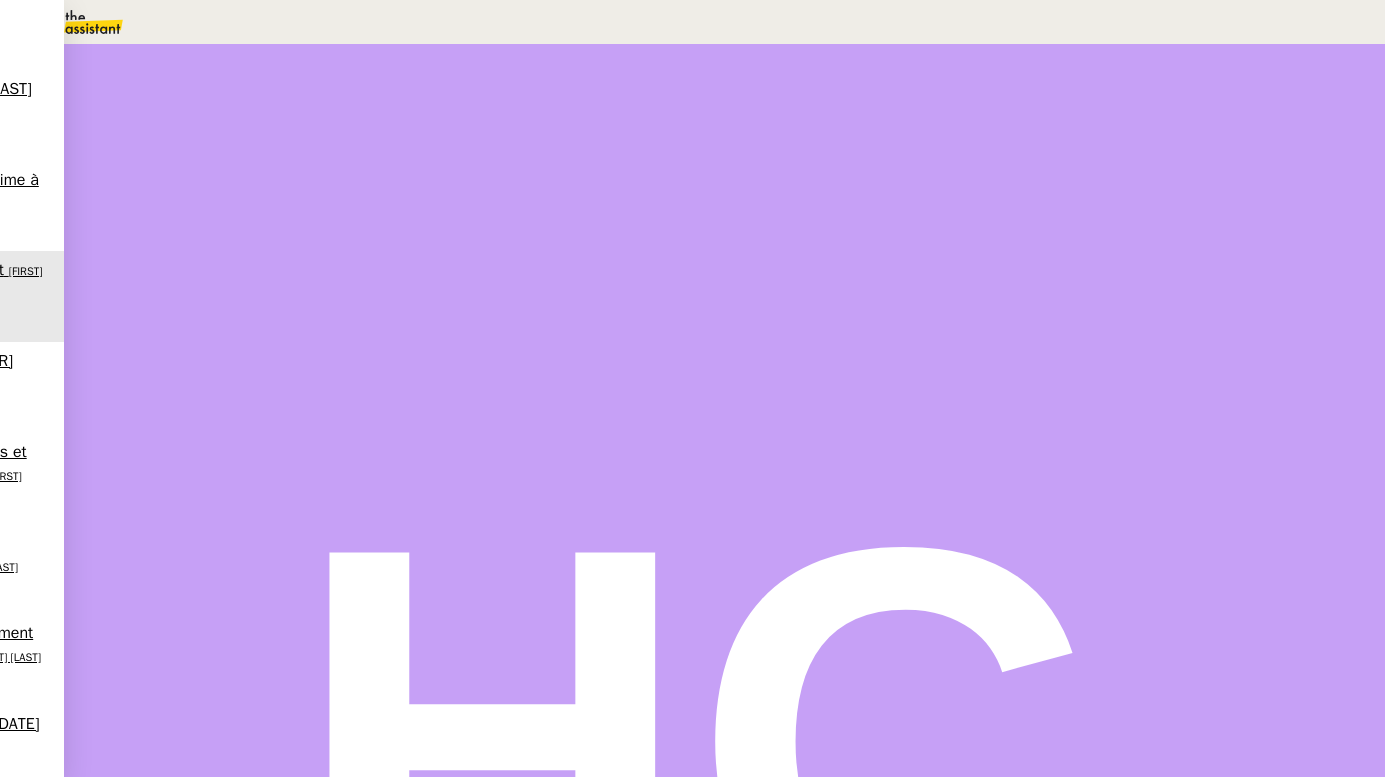 scroll, scrollTop: 577, scrollLeft: 0, axis: vertical 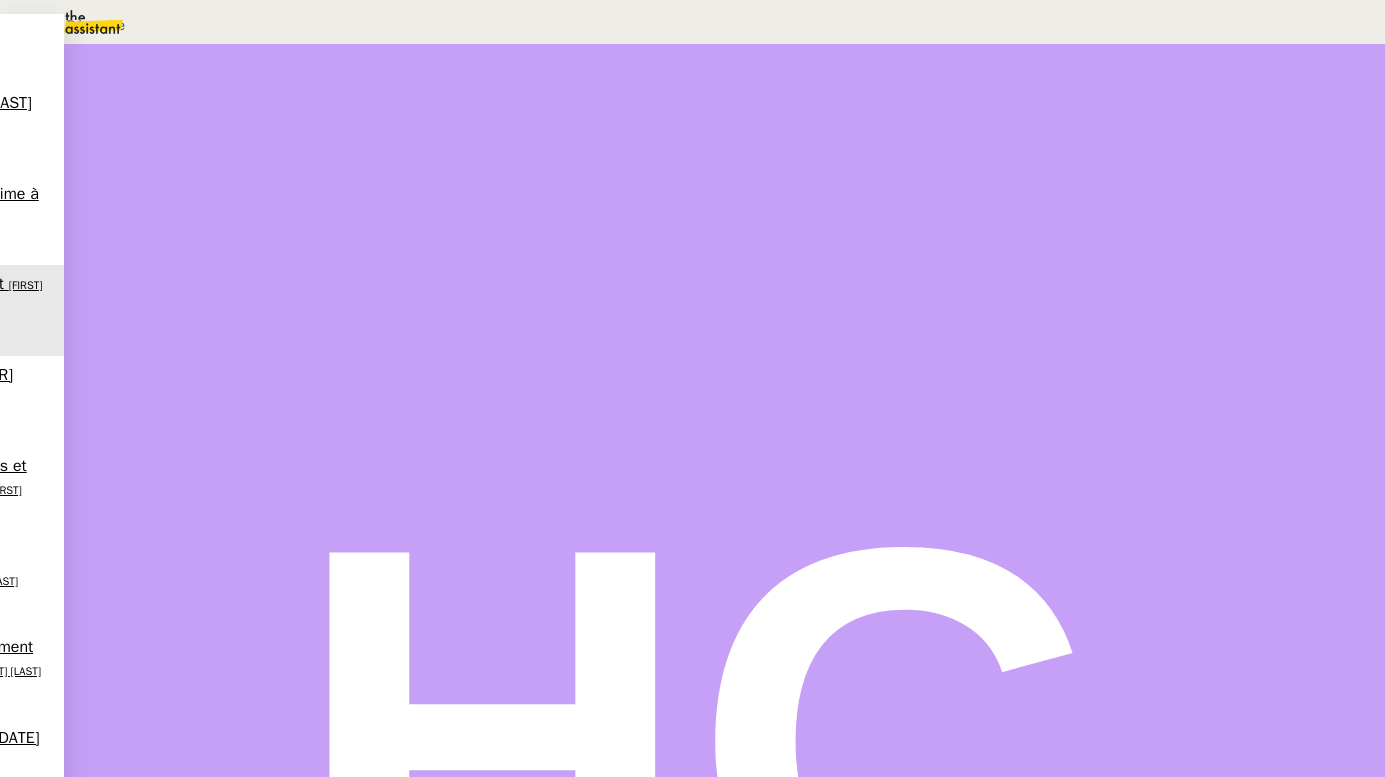 click on "Déplacer vers une demande existante" at bounding box center [82, 25] 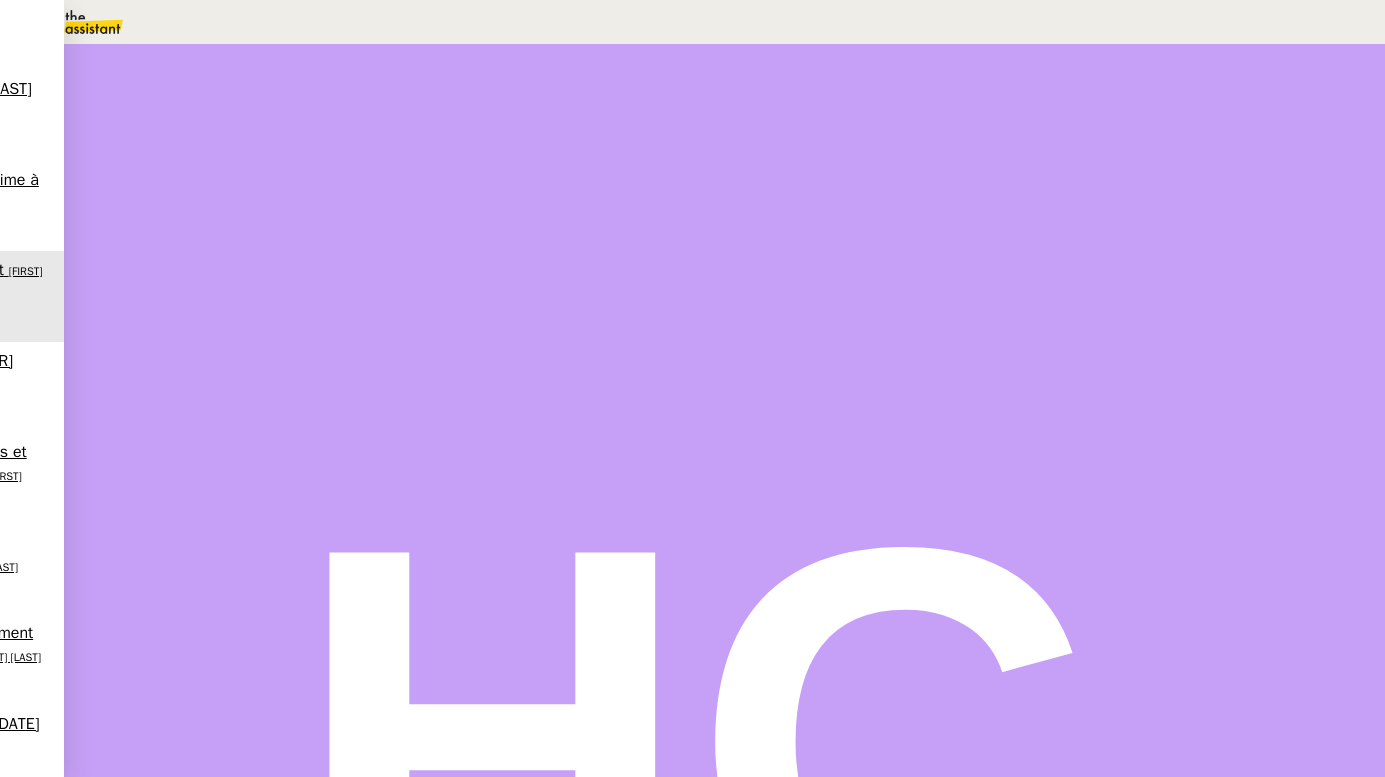 click on "Recrutement - [MONTH] [YEAR]" at bounding box center [400, 1339] 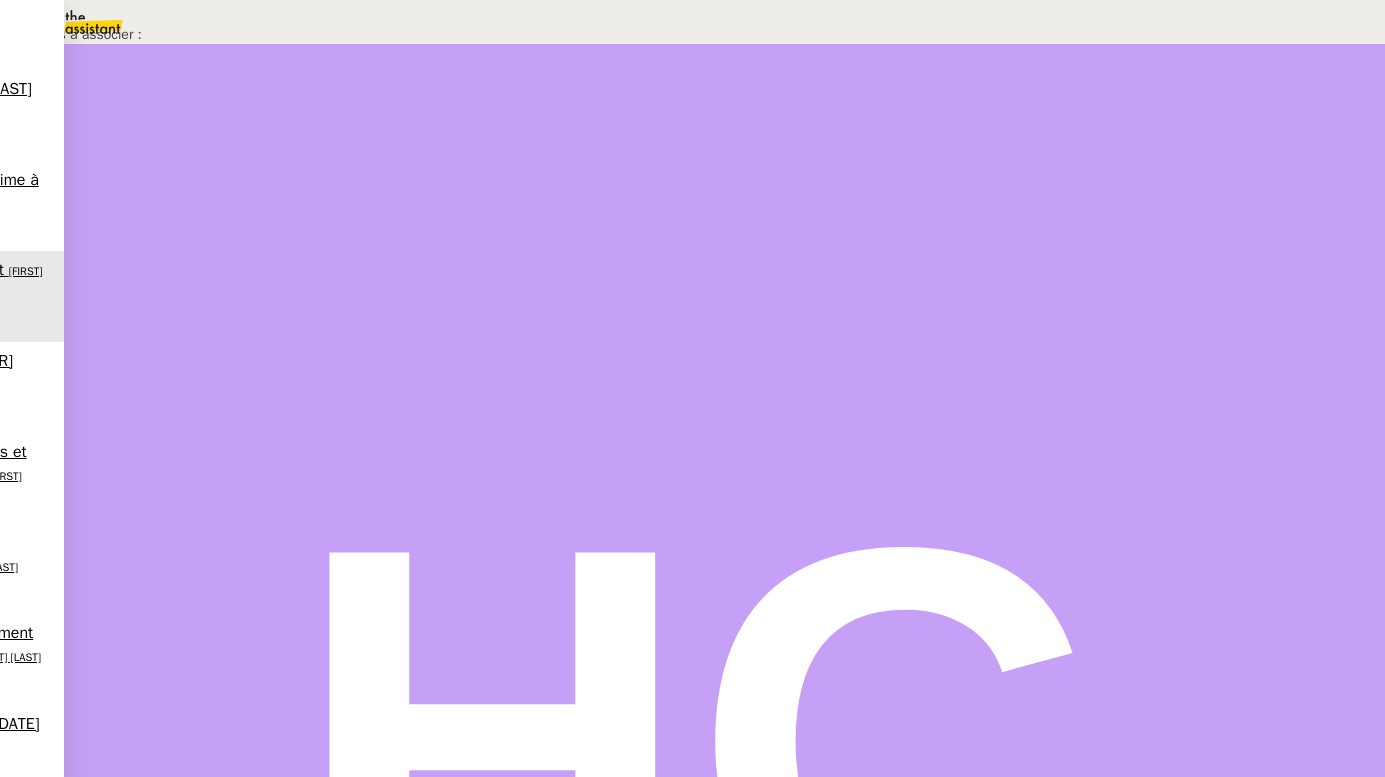 click on "Annuler" at bounding box center (1262, 755) 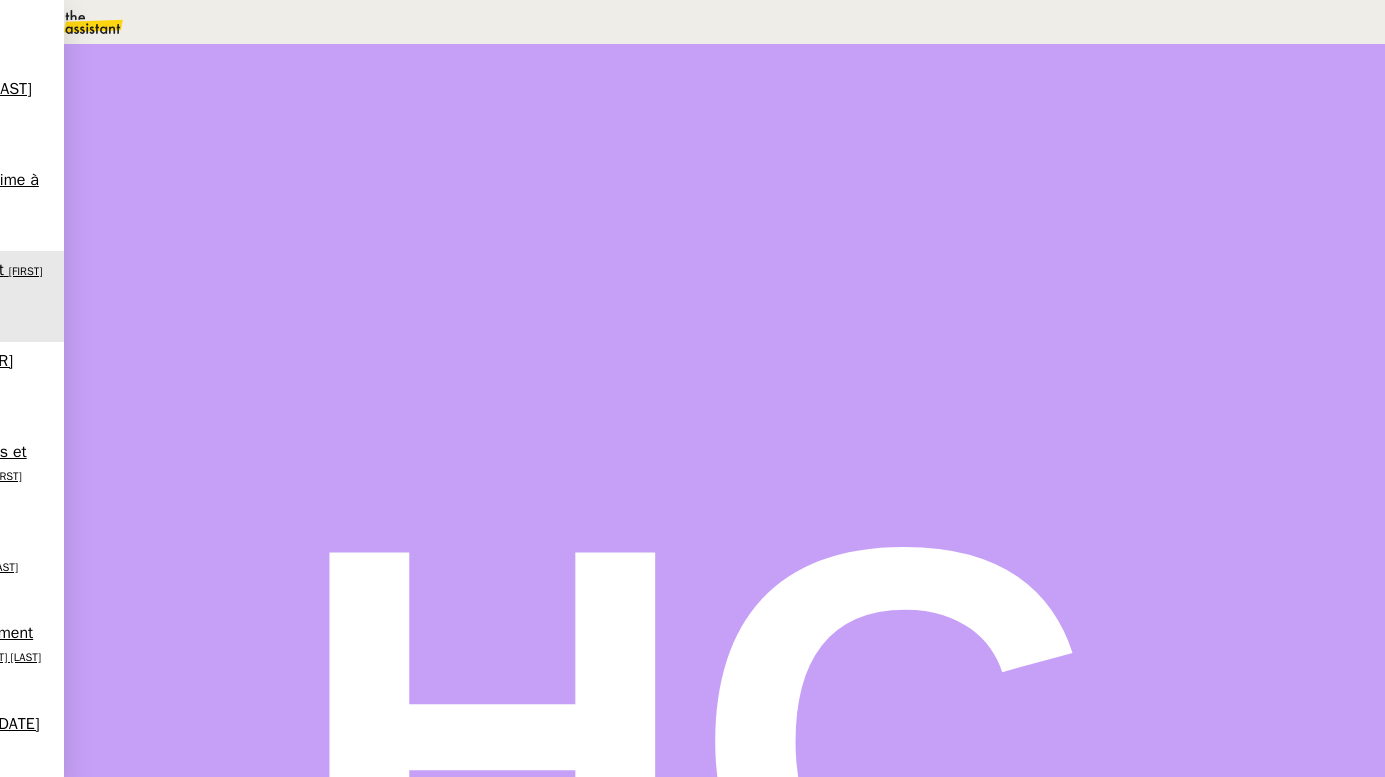 scroll, scrollTop: 193, scrollLeft: 0, axis: vertical 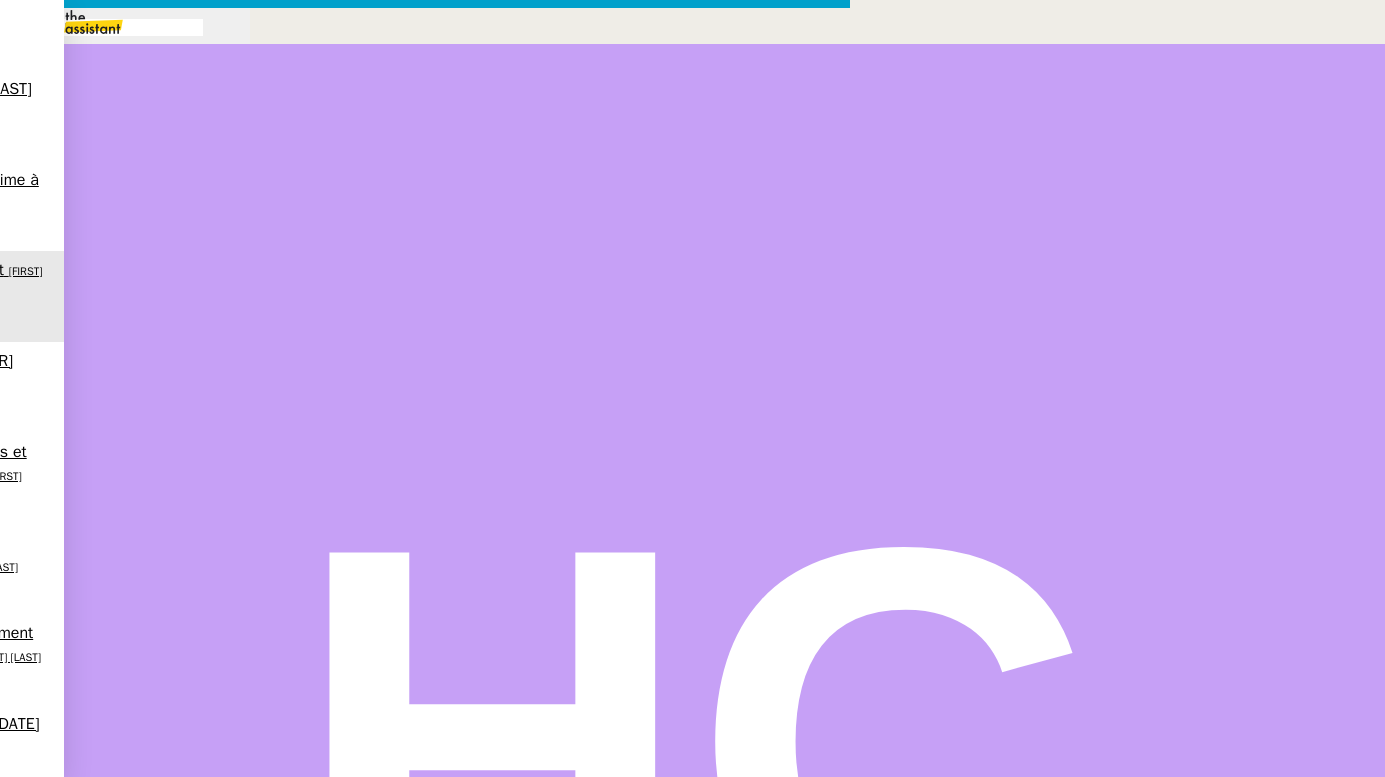 click on "Service TA - VOYAGE - PROPOSITION GLOBALE    A utiliser dans le cadre de proposition de déplacement TA - RELANCE CLIENT (EN)    Relancer un client lorsqu'il n'a pas répondu à un précédent message BAFERTY - MAIL AUDITION    A utiliser dans le cadre de la procédure d'envoi des mails d'audition TA - PUBLICATION OFFRE D'EMPLOI     Organisation du recrutement Discours de présentation du paiement sécurisé    TA - VOYAGES - PROPOSITION ITINERAIRE    Soumettre les résultats d'une recherche TA - CONFIRMATION PAIEMENT (EN)    Confirmer avec le client de modèle de transaction - Attention Plan Pro nécessaire. TA - COURRIER EXPEDIE (recommandé)    A utiliser dans le cadre de l'envoi d'un courrier recommandé TA - PARTAGE DE CALENDRIER (EN)    A utiliser pour demander au client de partager son calendrier afin de faciliter l'accès et la gestion PSPI - Appel de fonds MJL    A utiliser dans le cadre de la procédure d'appel de fonds MJL TA - RELANCE CLIENT    TA - AR PROCEDURES        21 YIELD" at bounding box center [692, 565] 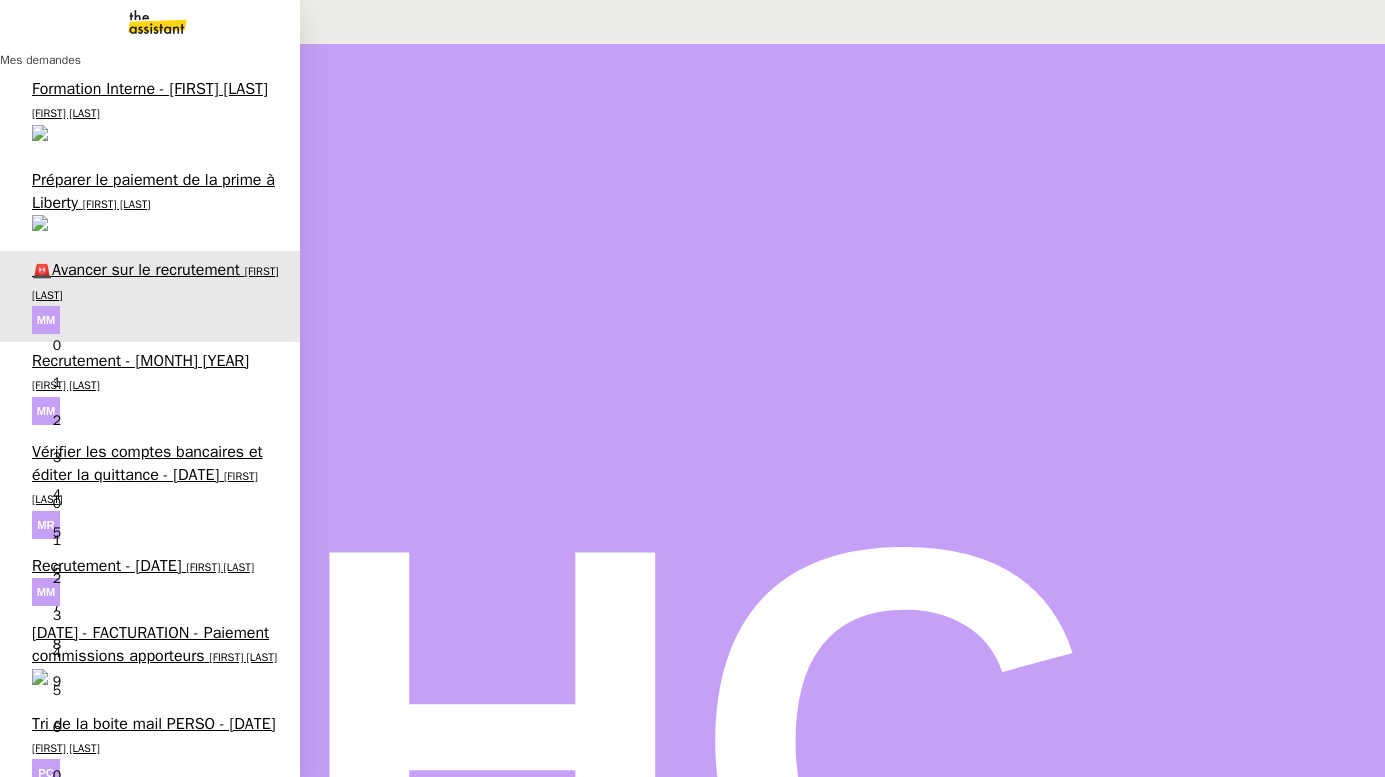click on "Tri de la boite mail PERSO - 27 juin 2025" at bounding box center [154, 724] 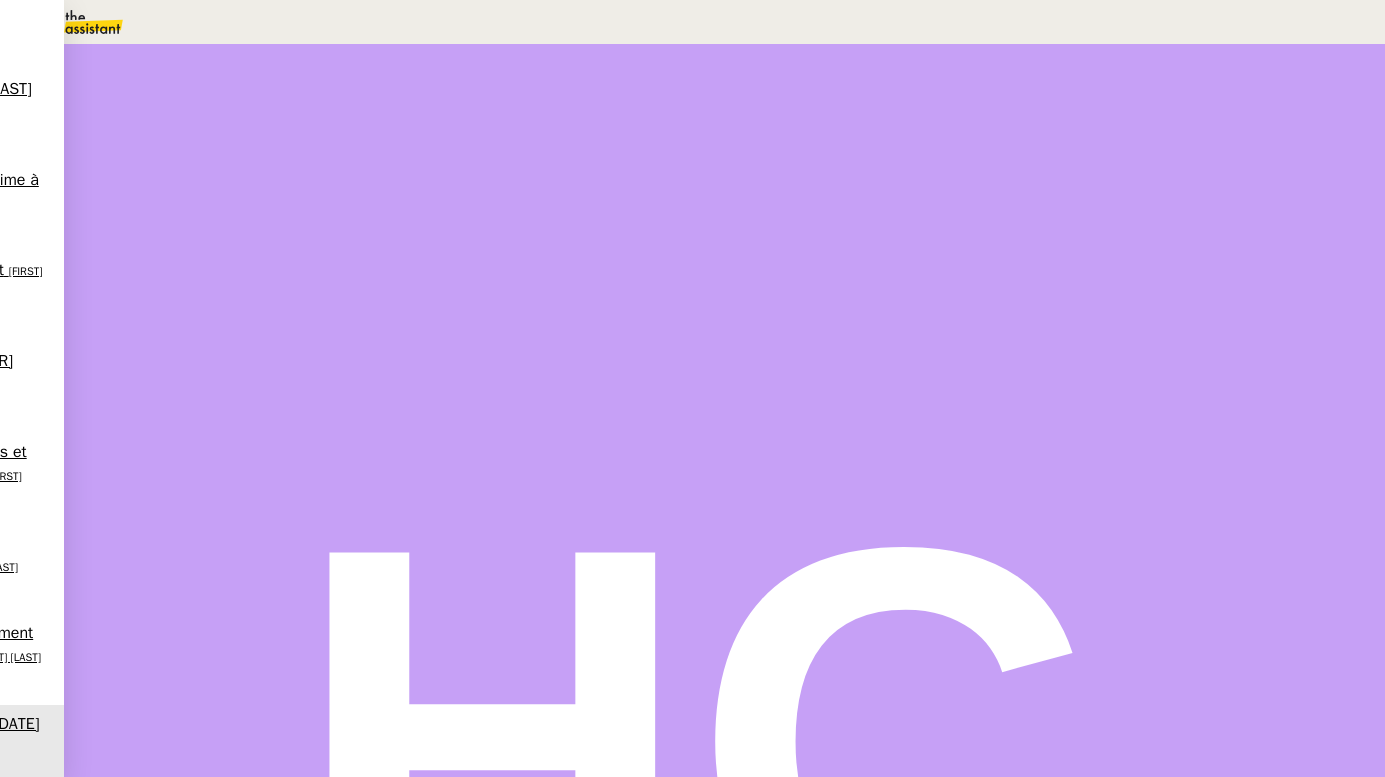 scroll, scrollTop: 0, scrollLeft: 0, axis: both 